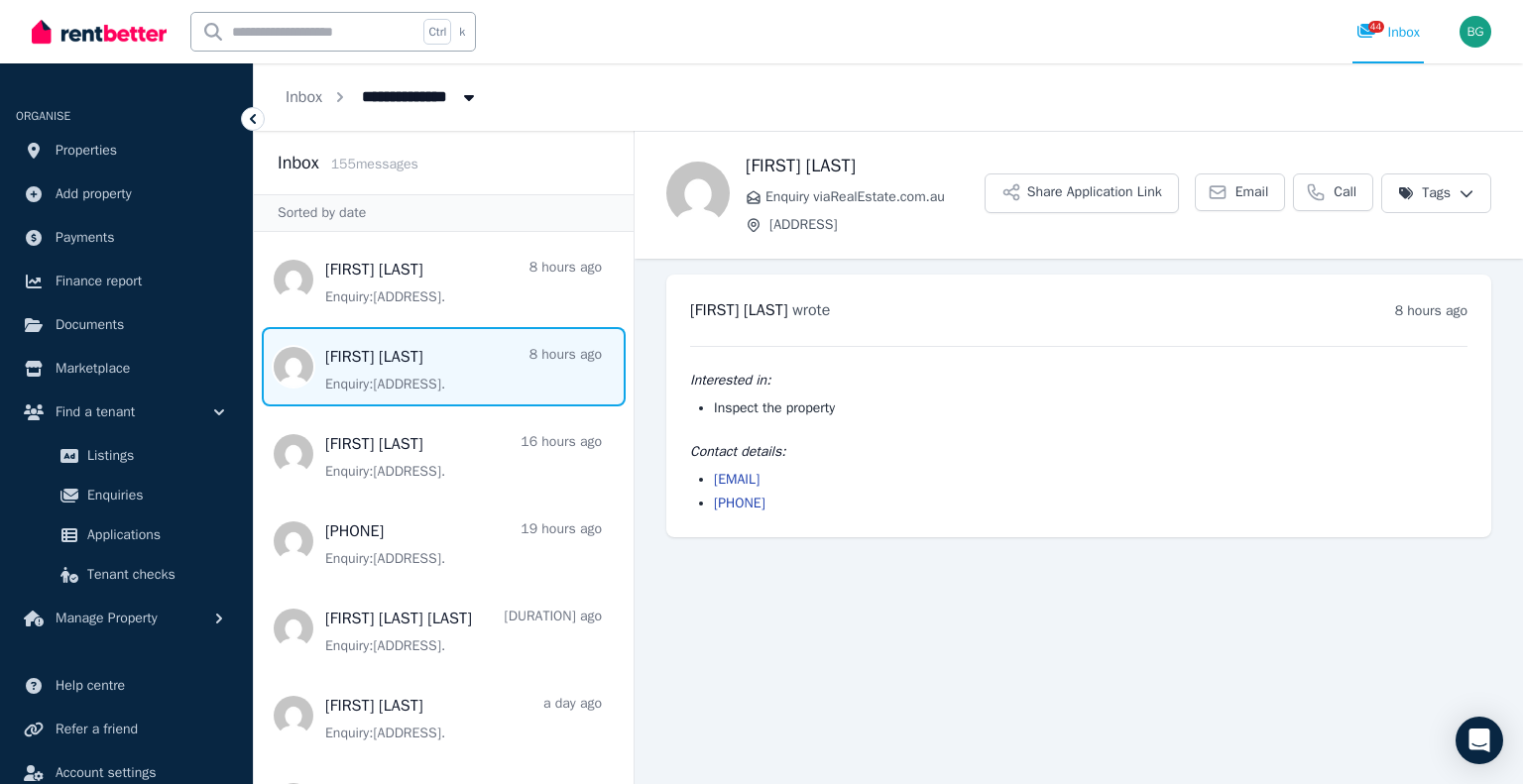 scroll, scrollTop: 0, scrollLeft: 0, axis: both 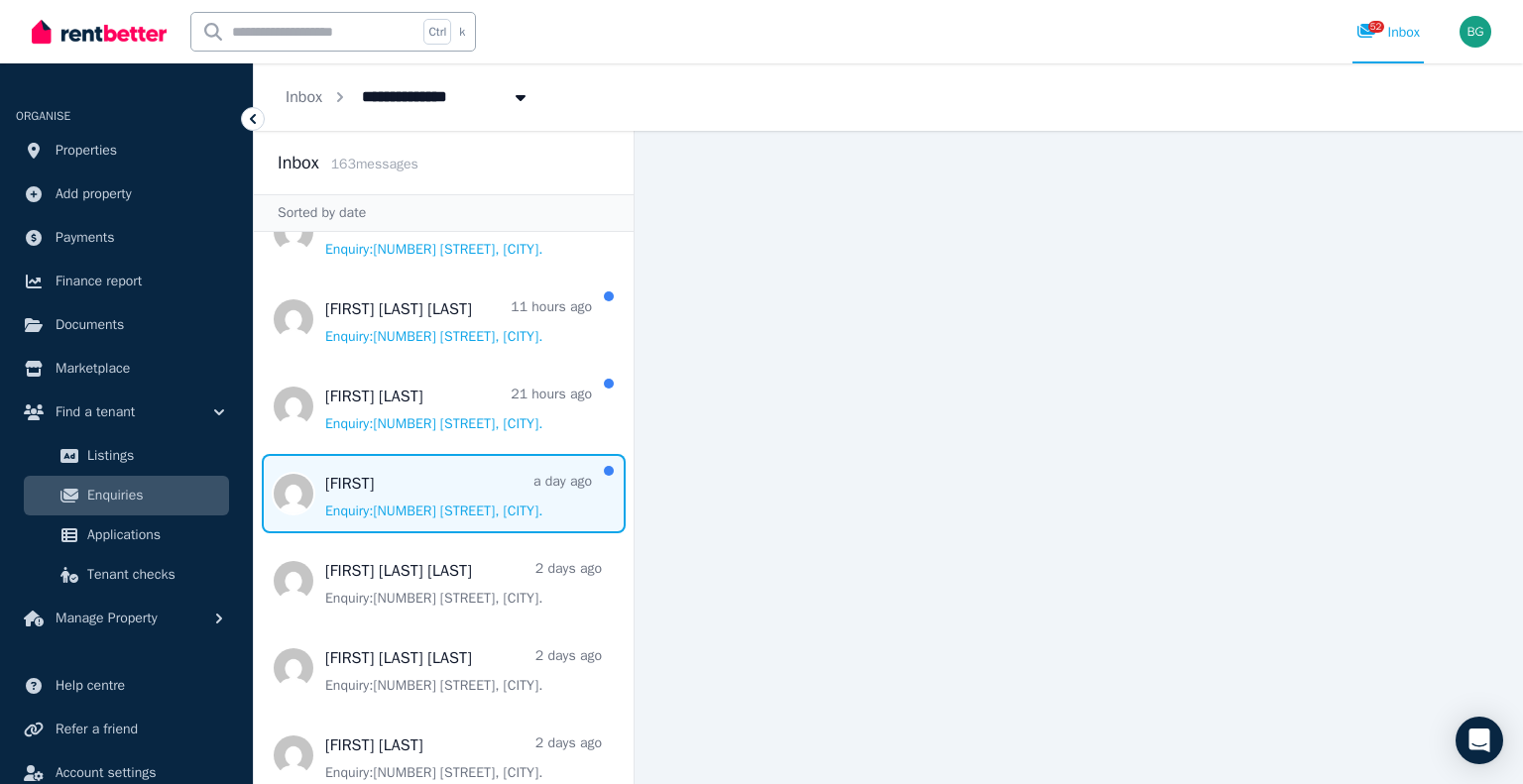 click at bounding box center (443, 494) 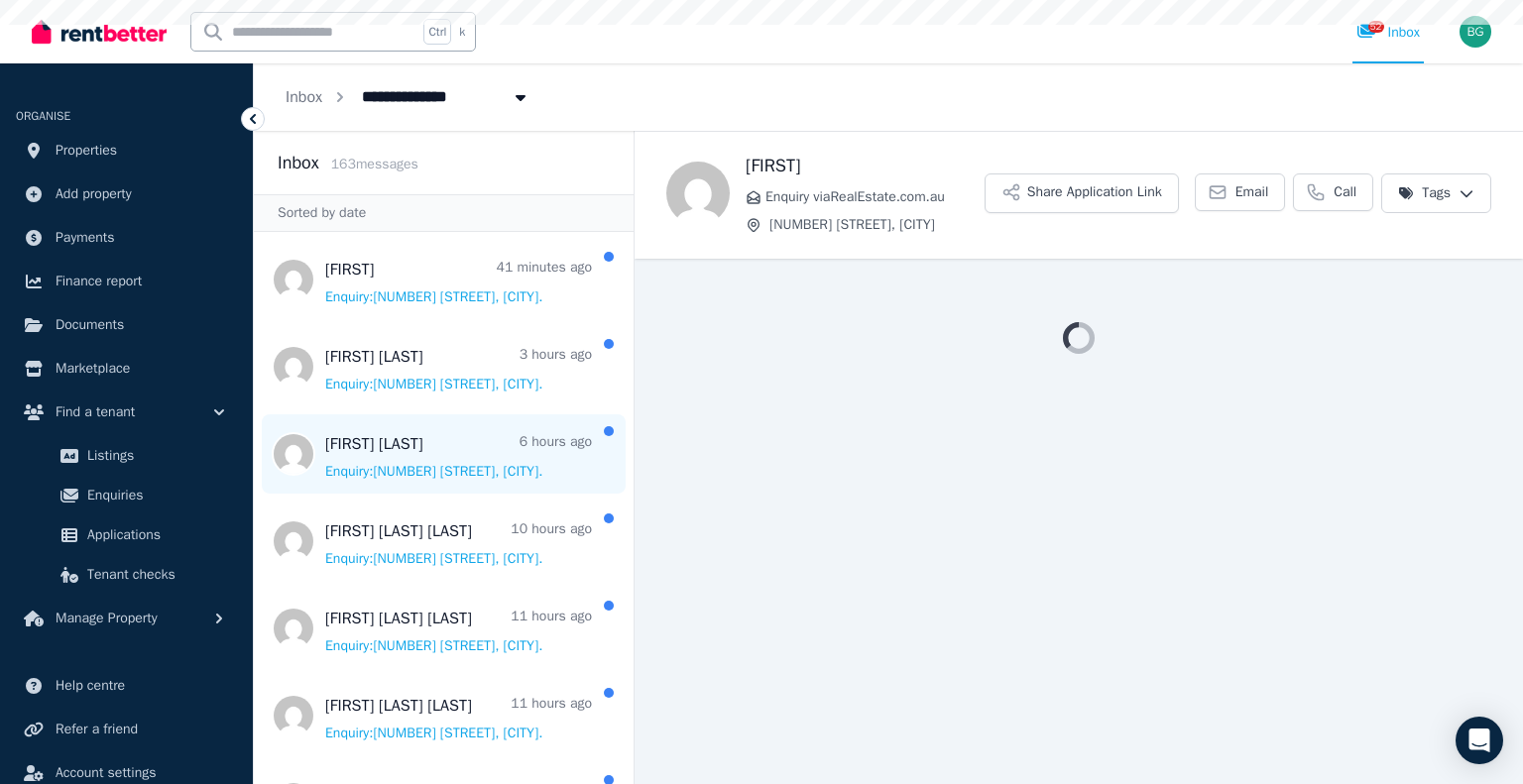 scroll, scrollTop: 0, scrollLeft: 0, axis: both 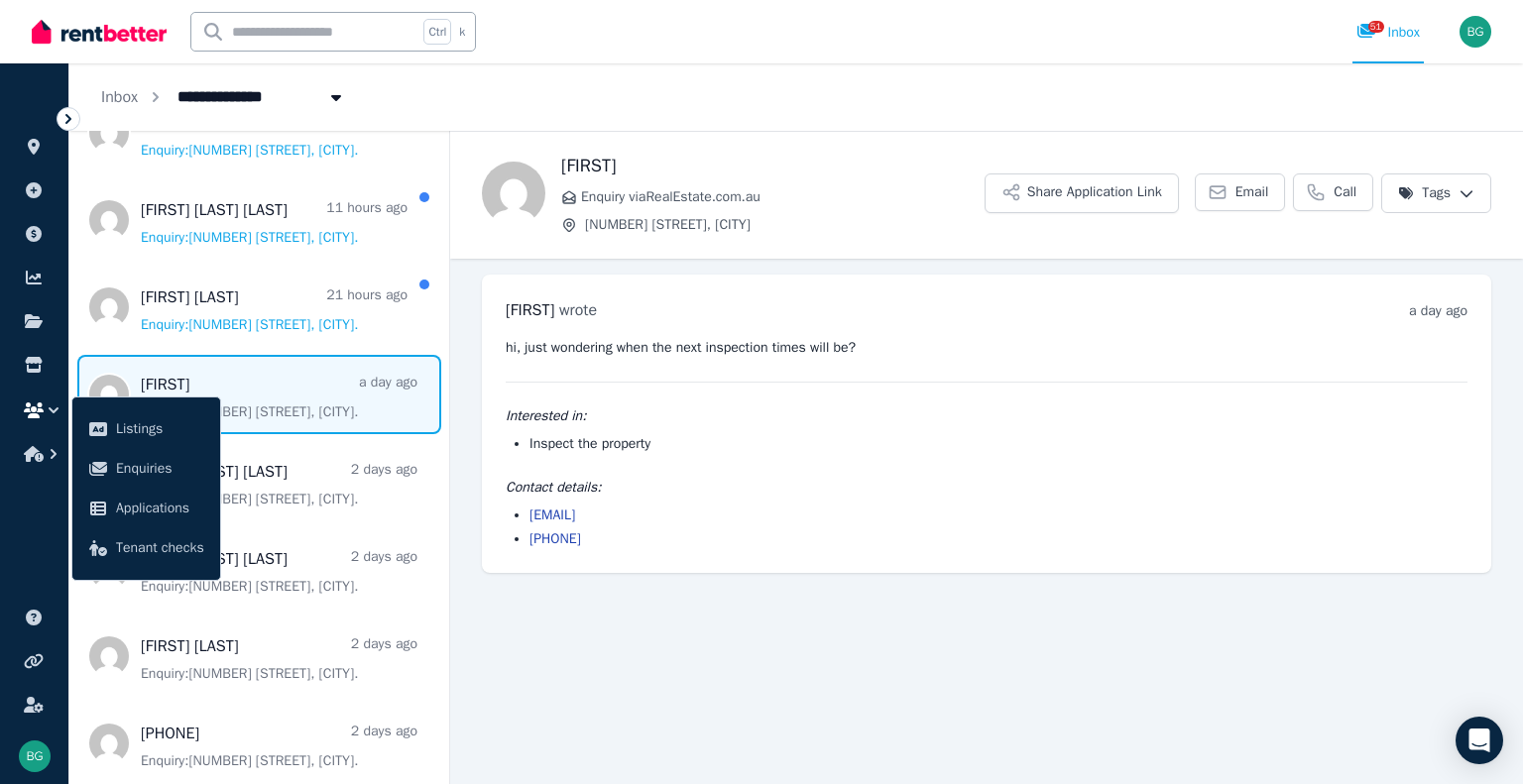 drag, startPoint x: 655, startPoint y: 537, endPoint x: 524, endPoint y: 541, distance: 131.06105 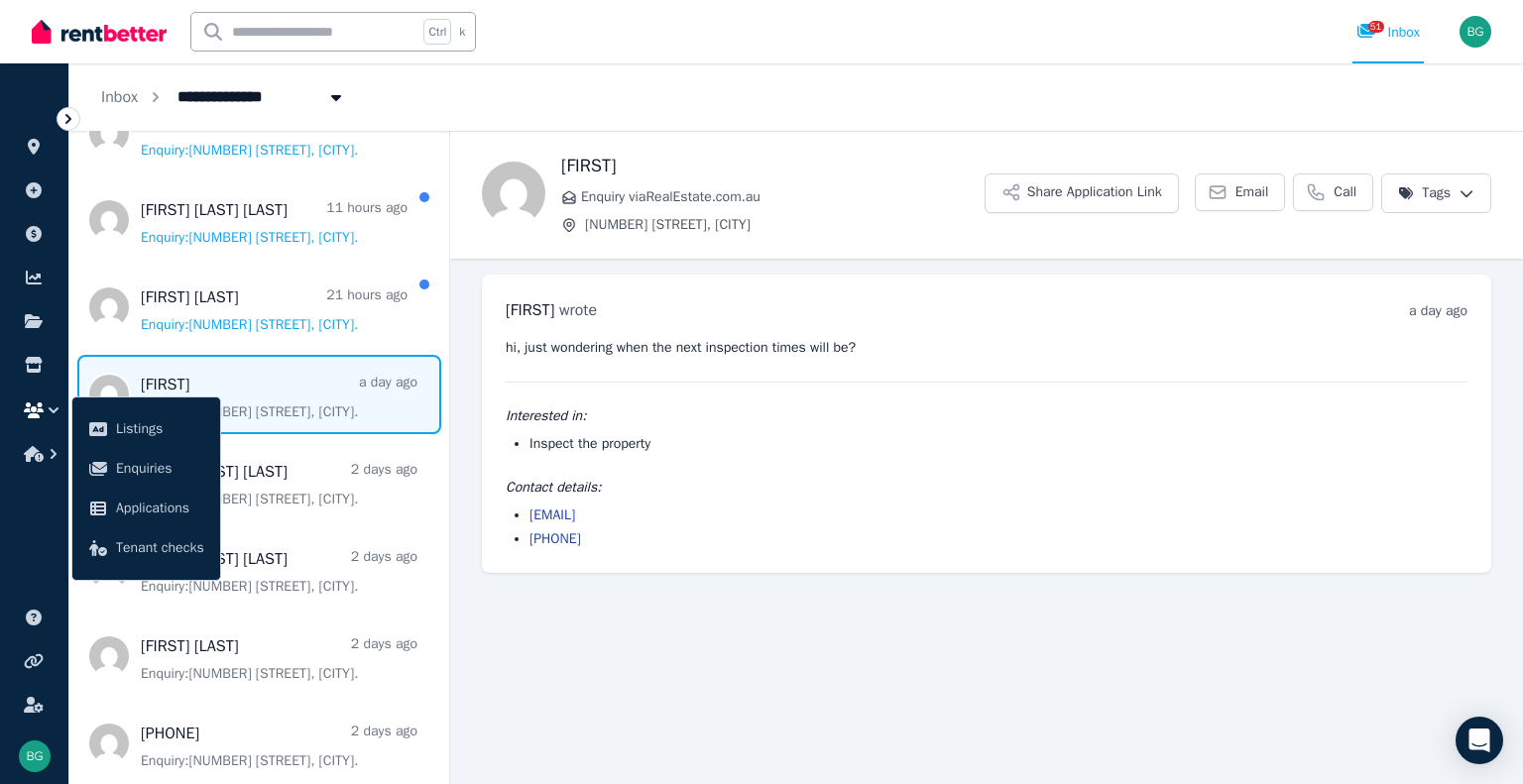 click on "[EMAIL] [PHONE]" at bounding box center (987, 527) 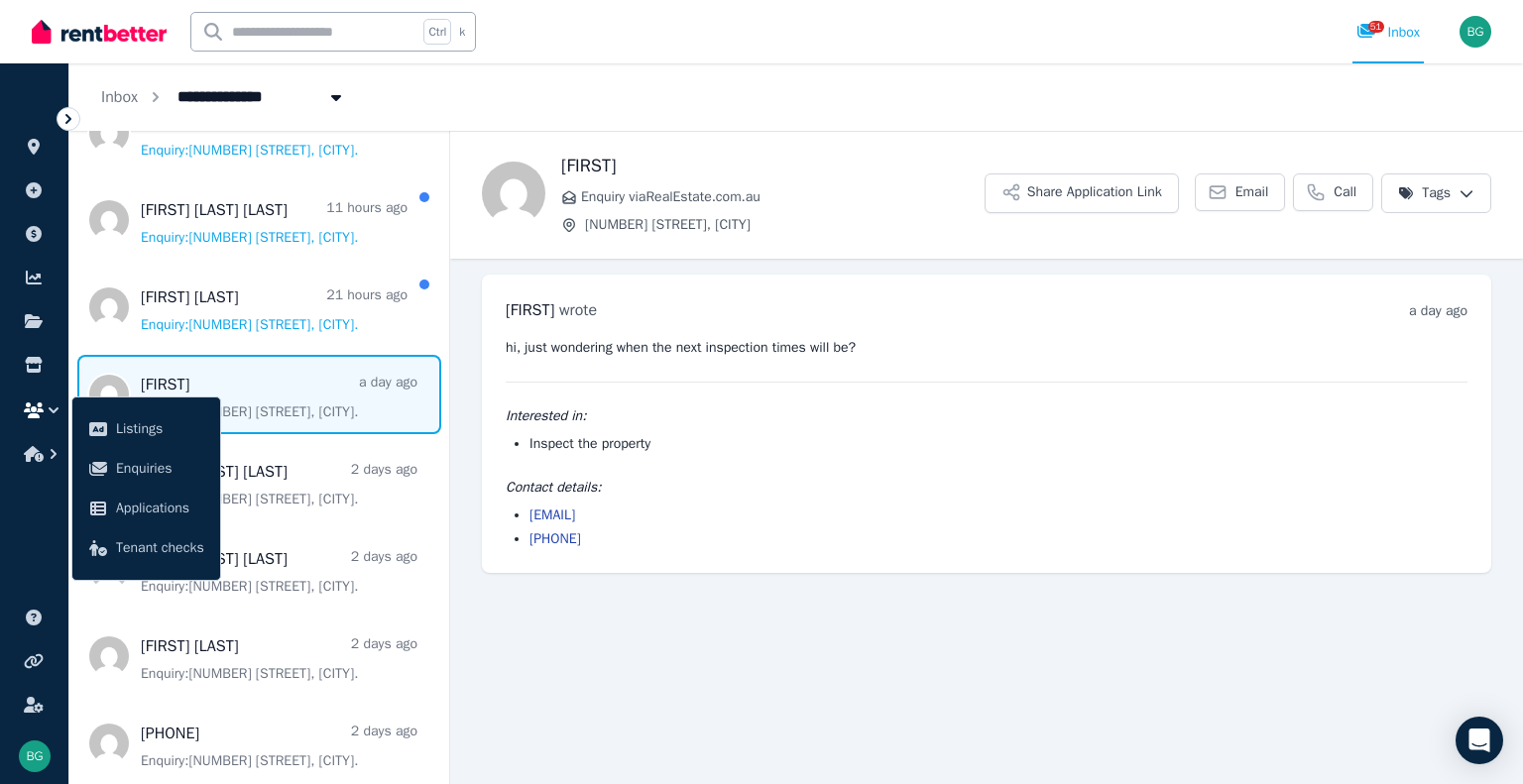 drag, startPoint x: 970, startPoint y: 415, endPoint x: 734, endPoint y: 416, distance: 236.0021 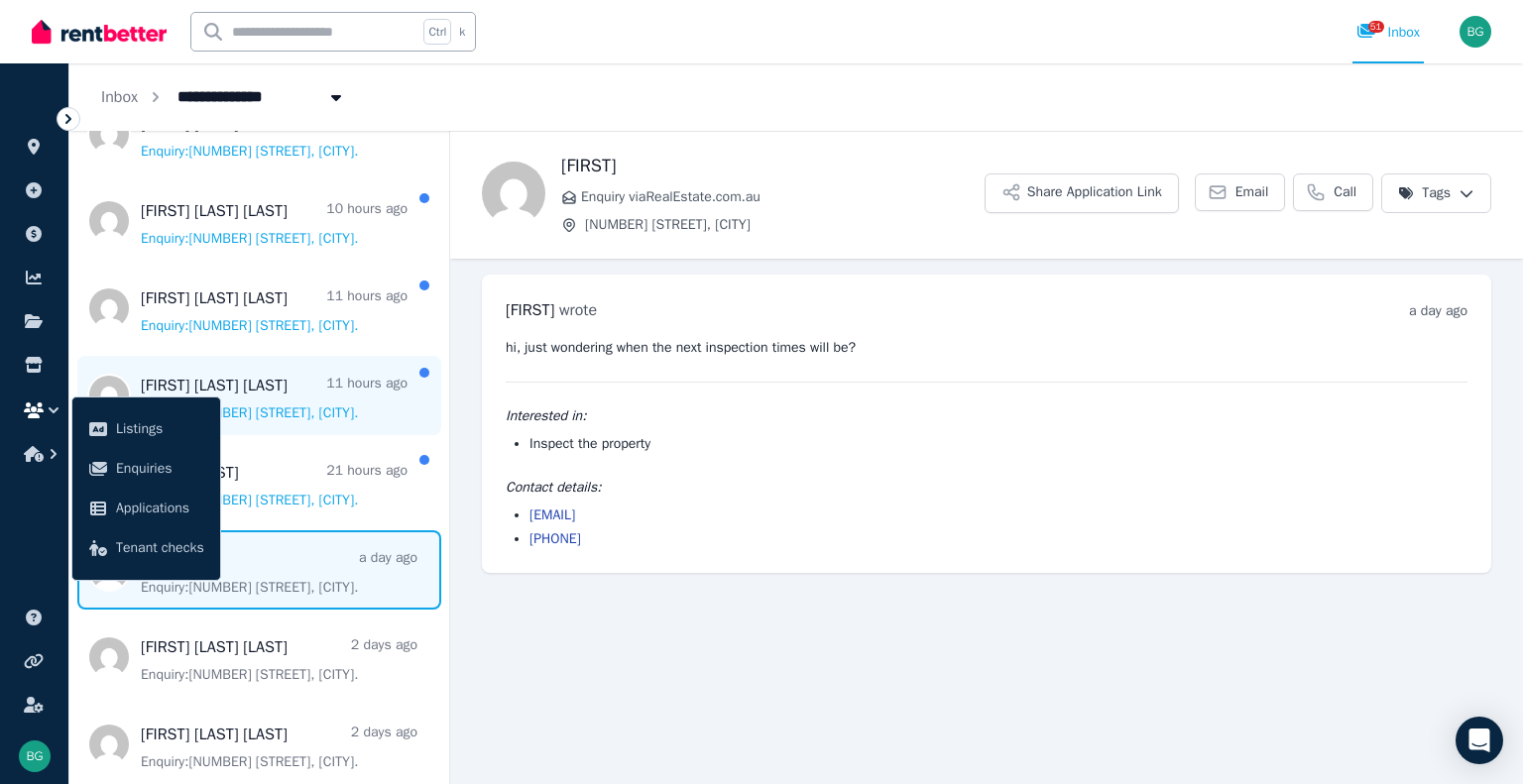scroll, scrollTop: 297, scrollLeft: 0, axis: vertical 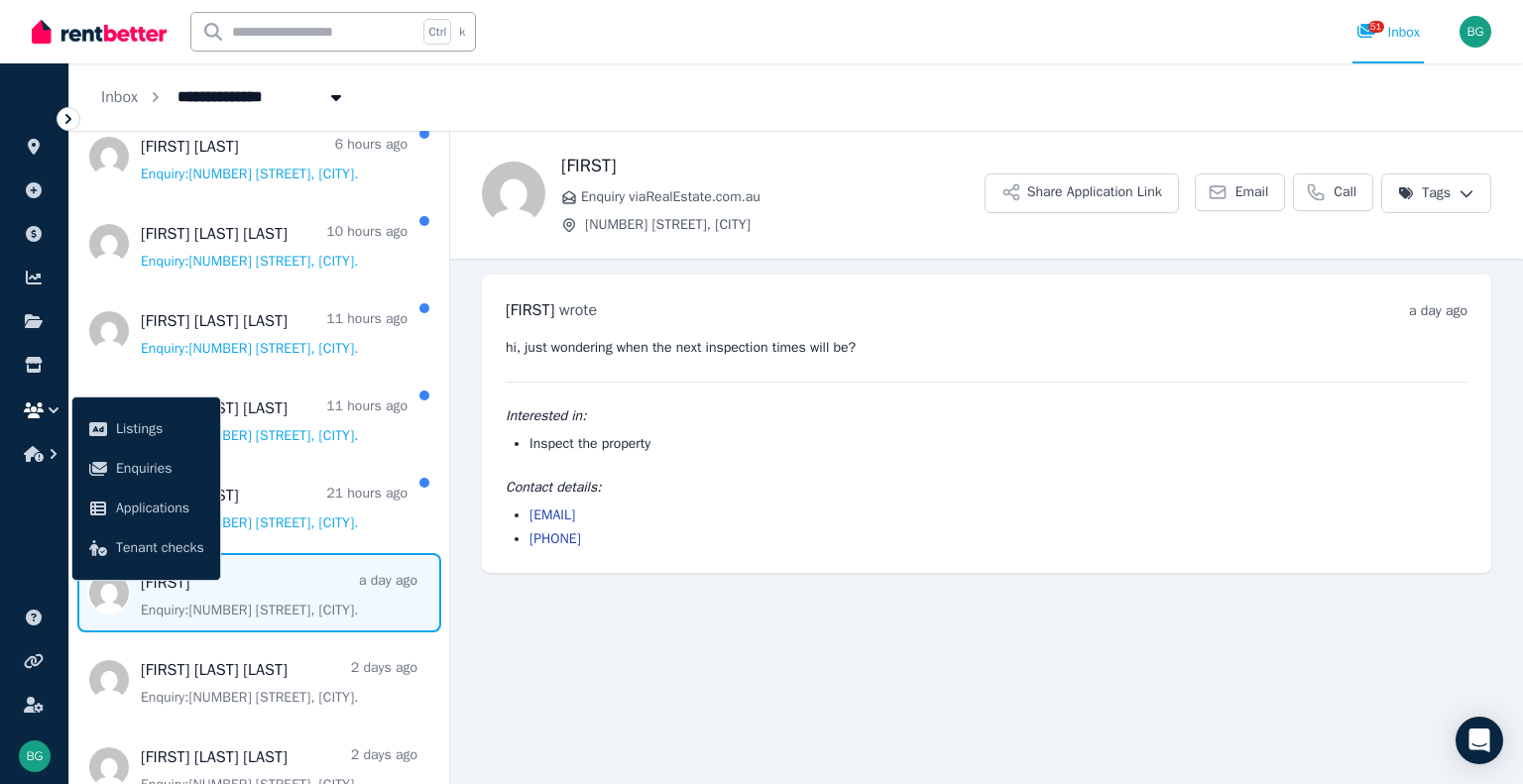 click at bounding box center [259, 593] 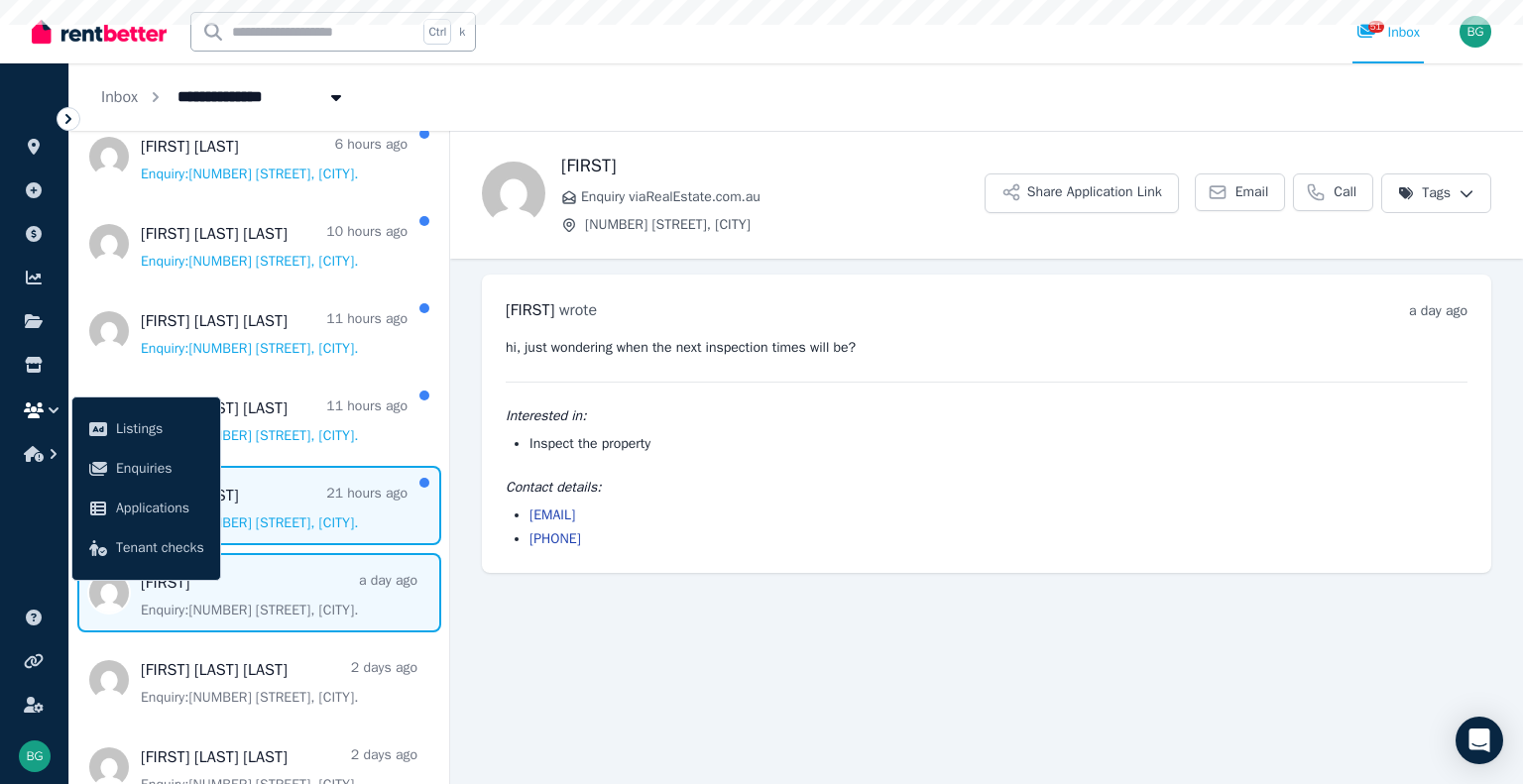 click at bounding box center [259, 505] 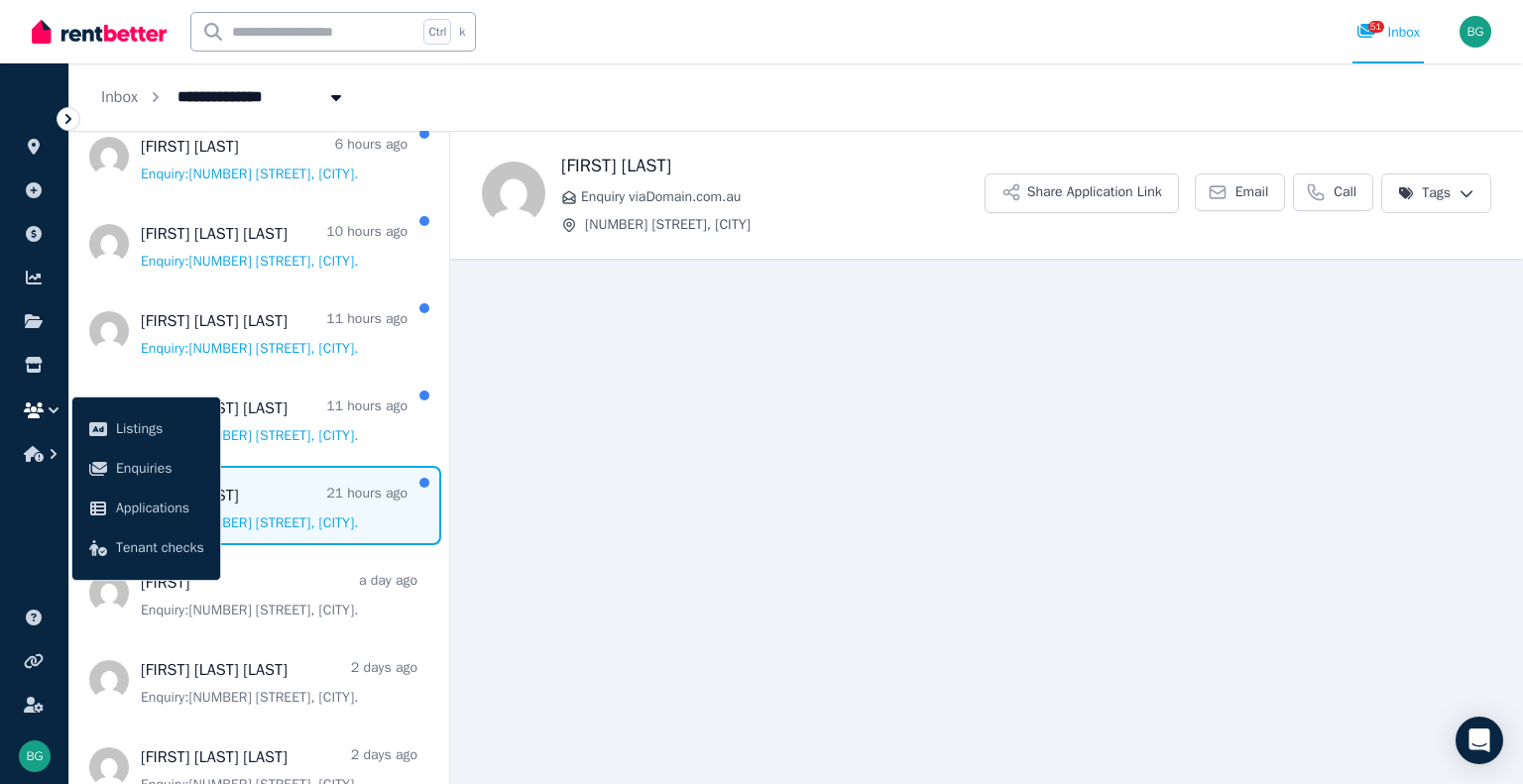 click 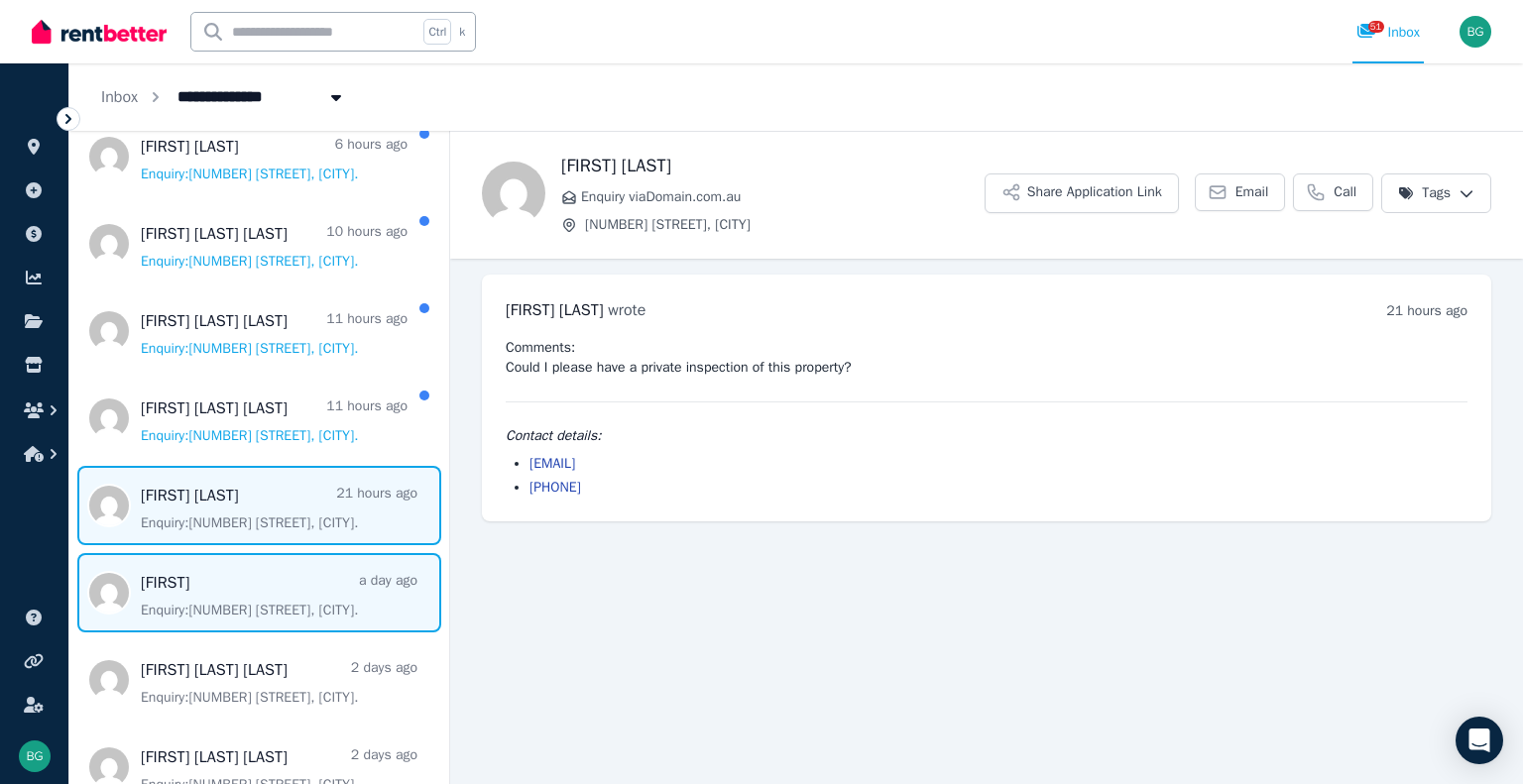 click at bounding box center (259, 593) 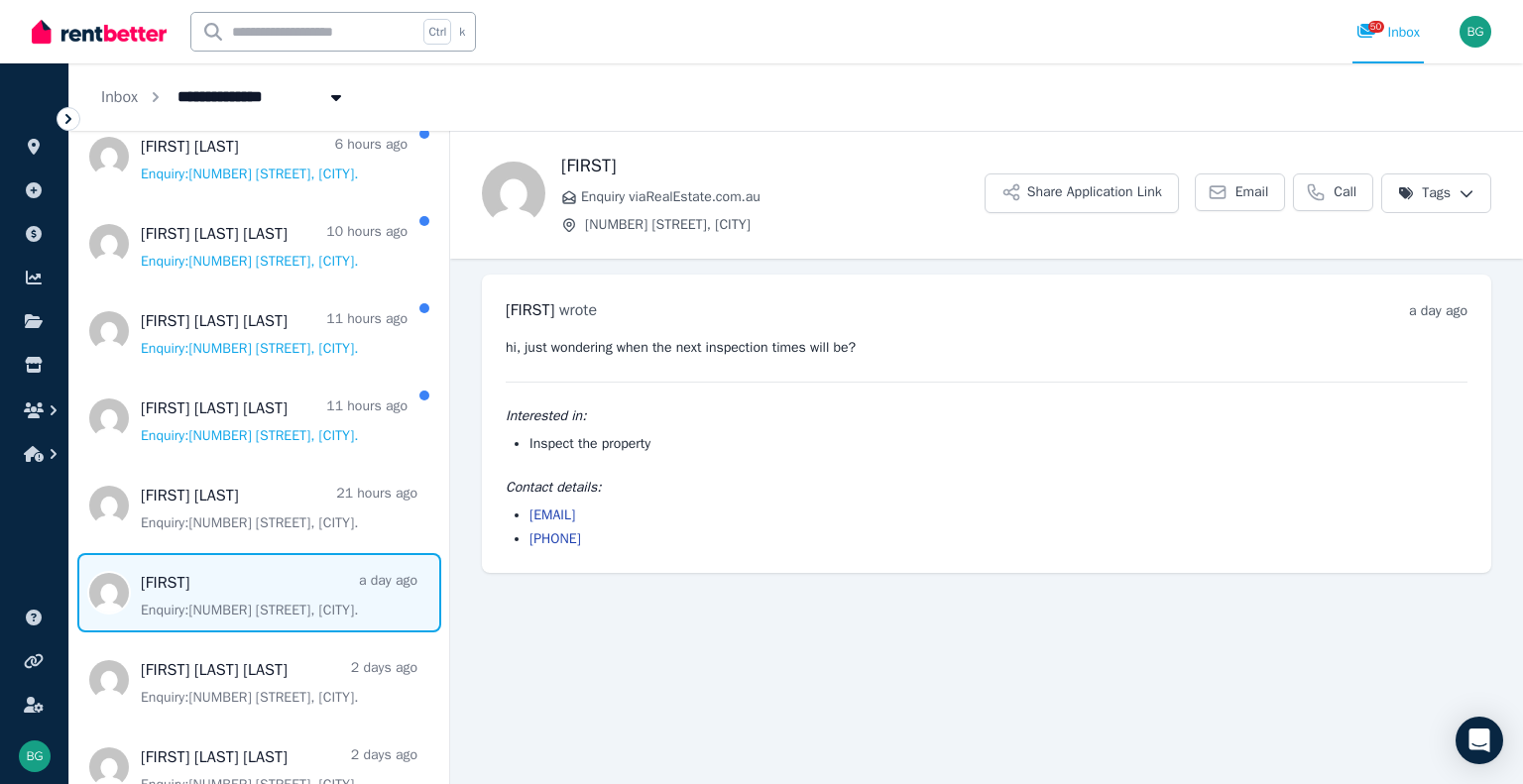 drag, startPoint x: 698, startPoint y: 508, endPoint x: 526, endPoint y: 515, distance: 172.14238 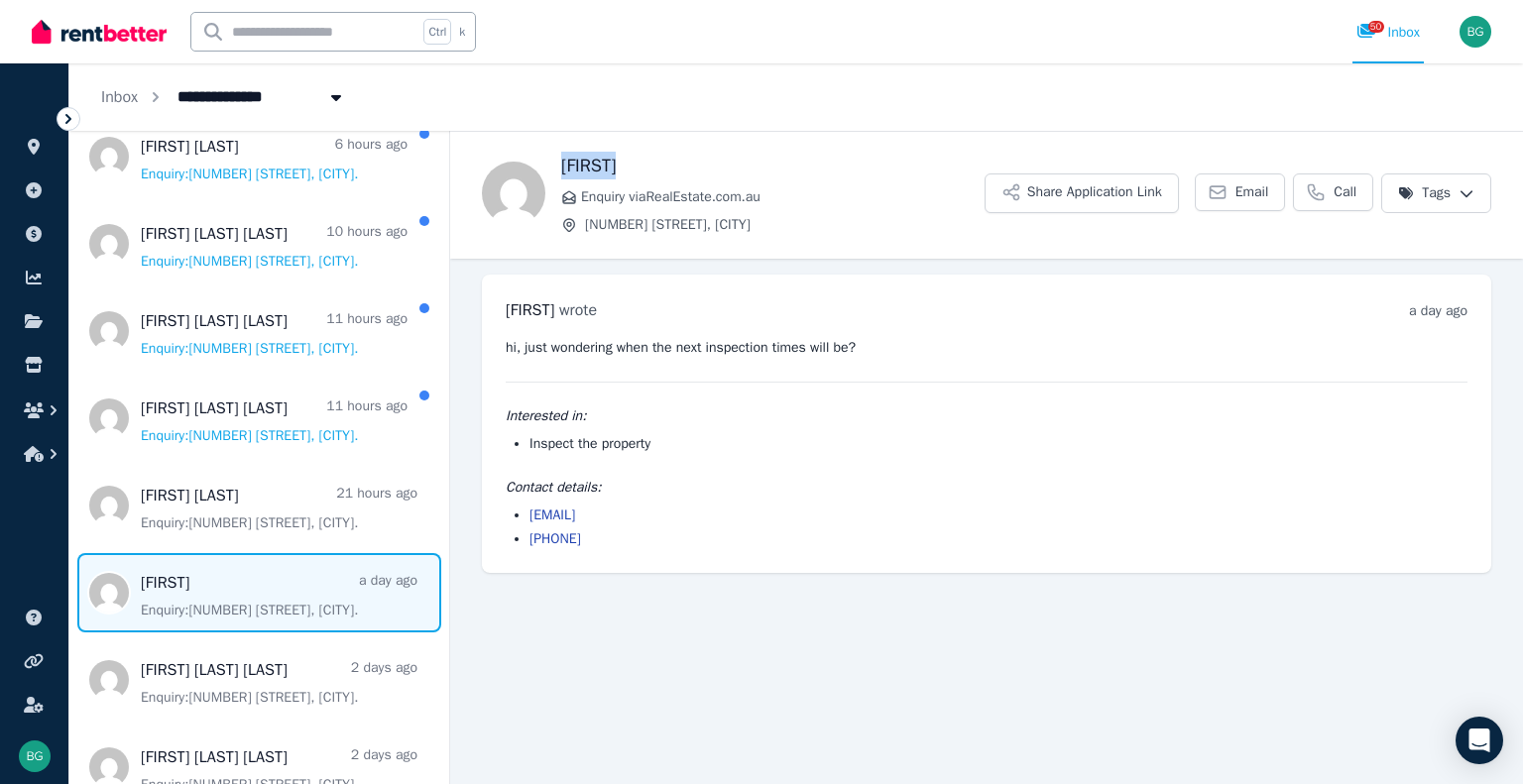 drag, startPoint x: 614, startPoint y: 162, endPoint x: 565, endPoint y: 162, distance: 49 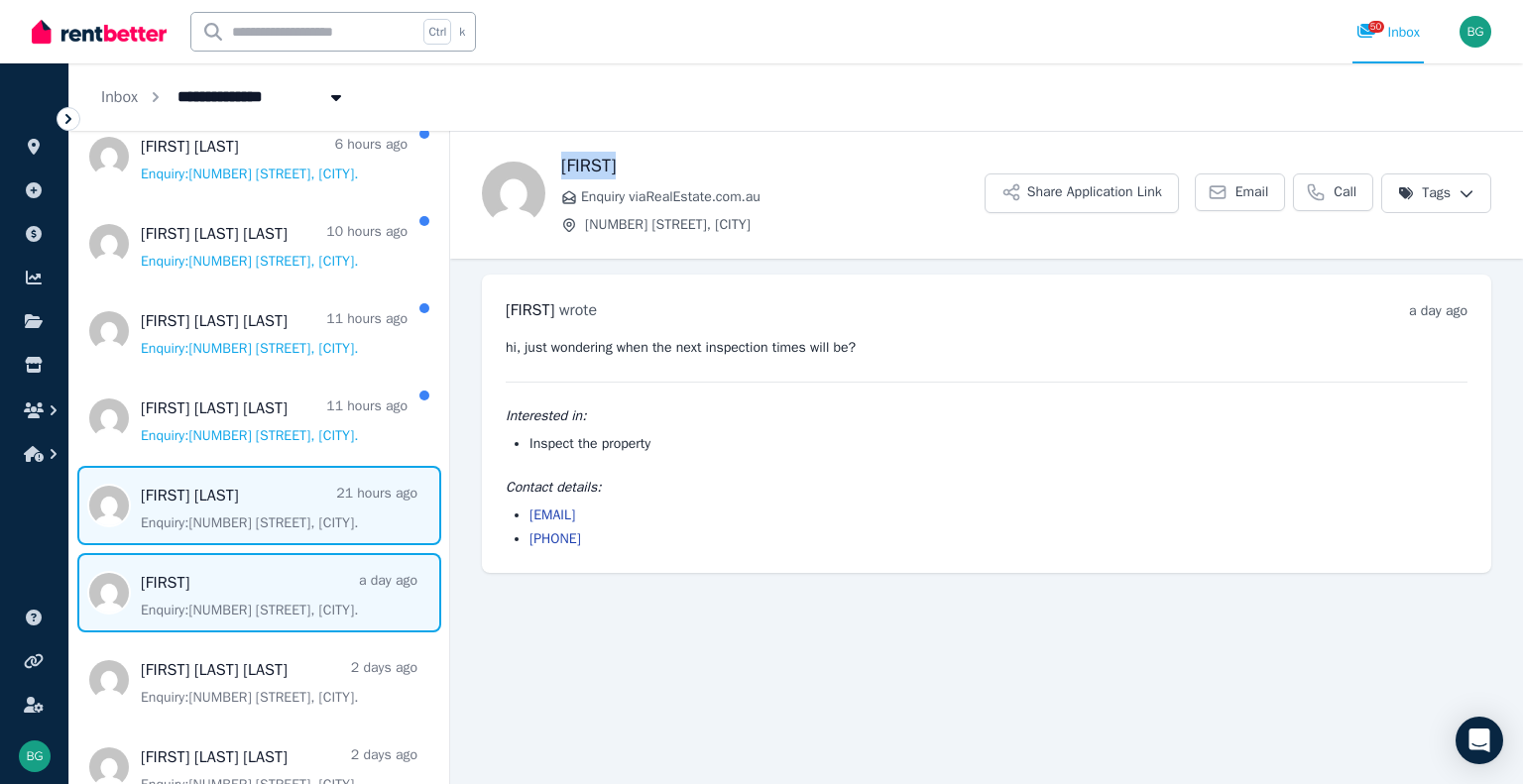 click at bounding box center [259, 505] 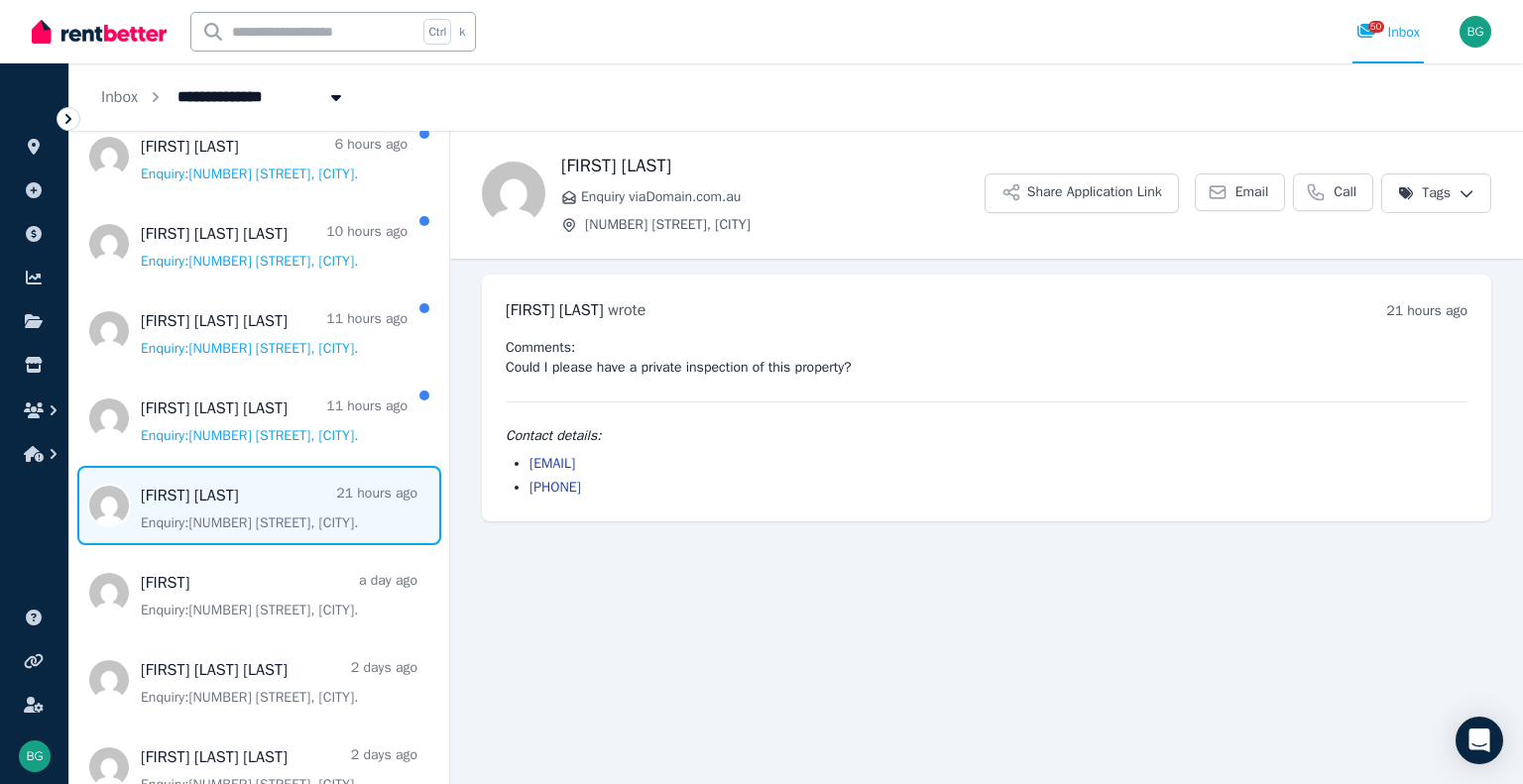 drag, startPoint x: 695, startPoint y: 459, endPoint x: 524, endPoint y: 466, distance: 171.14321 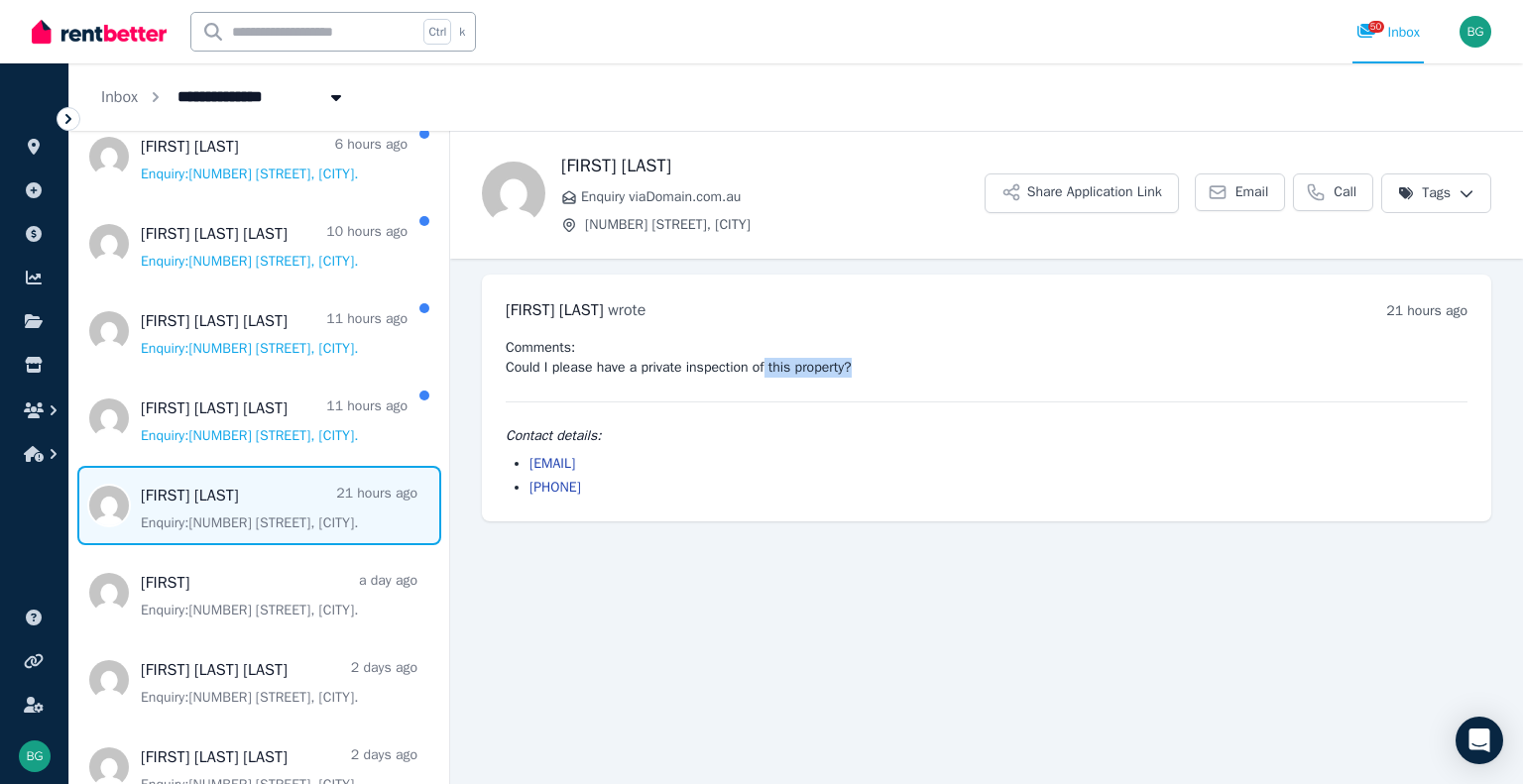 drag, startPoint x: 864, startPoint y: 372, endPoint x: 764, endPoint y: 373, distance: 100.005 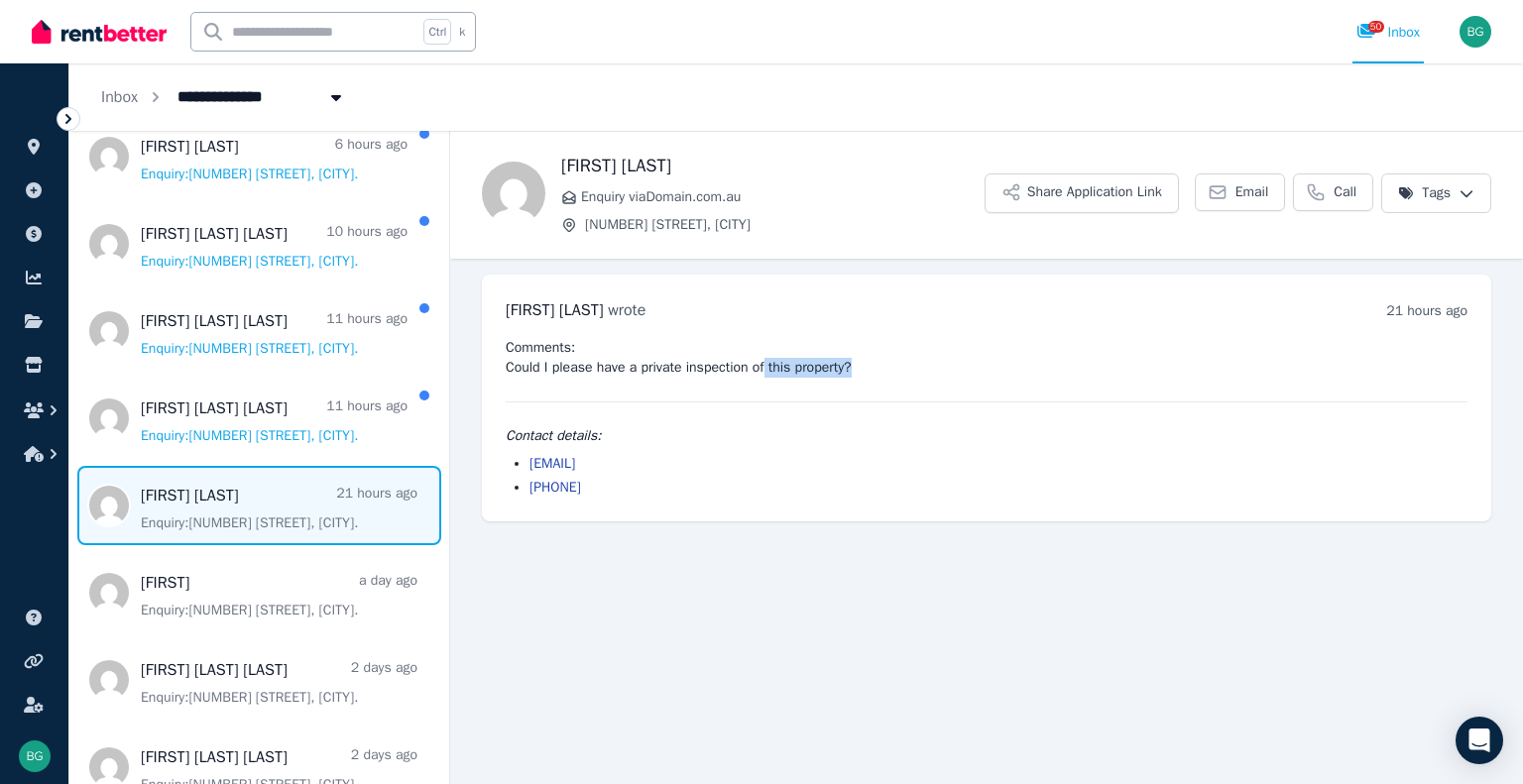 drag, startPoint x: 634, startPoint y: 489, endPoint x: 527, endPoint y: 496, distance: 107.228727 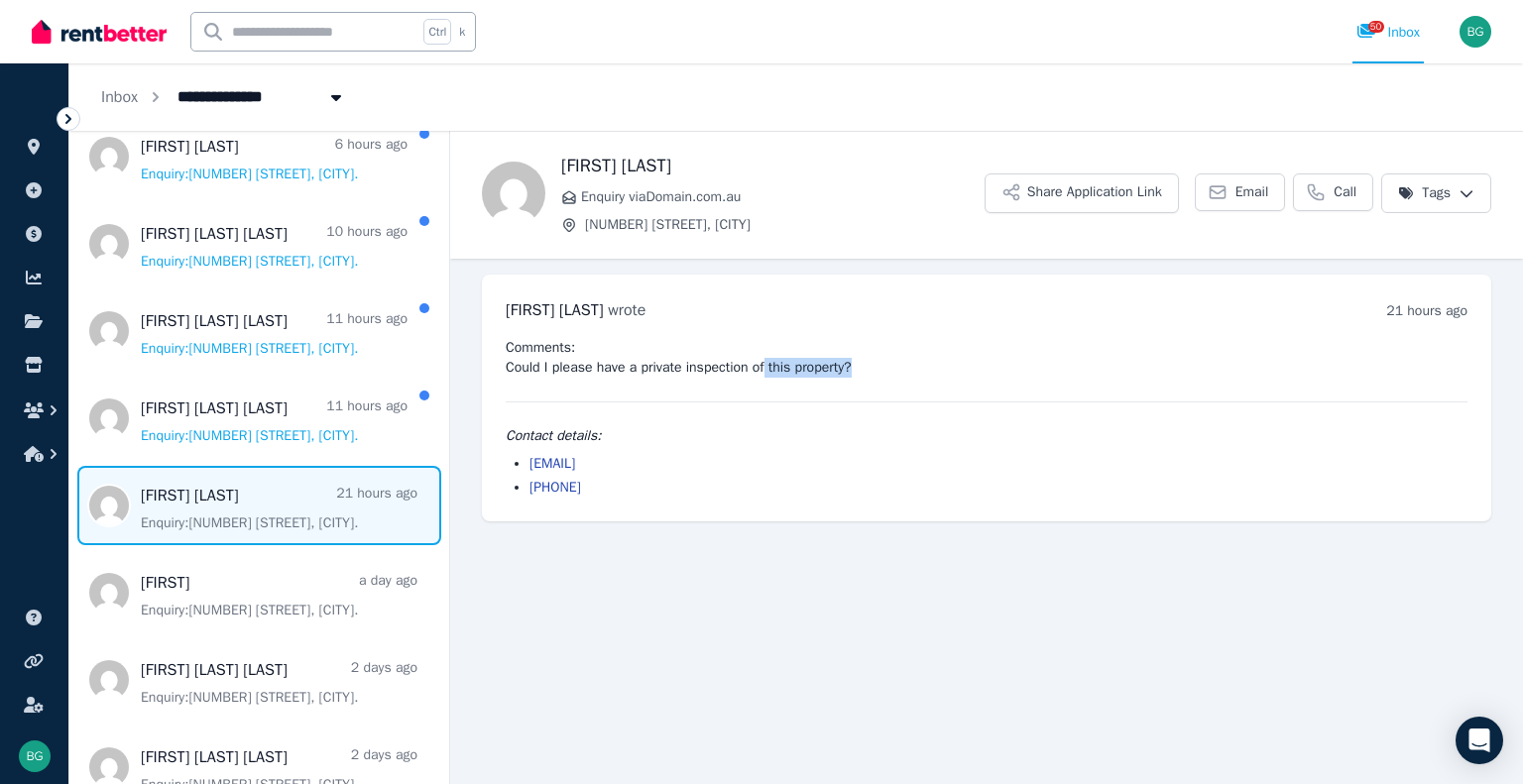click on "[EMAIL] [PHONE]" at bounding box center (987, 476) 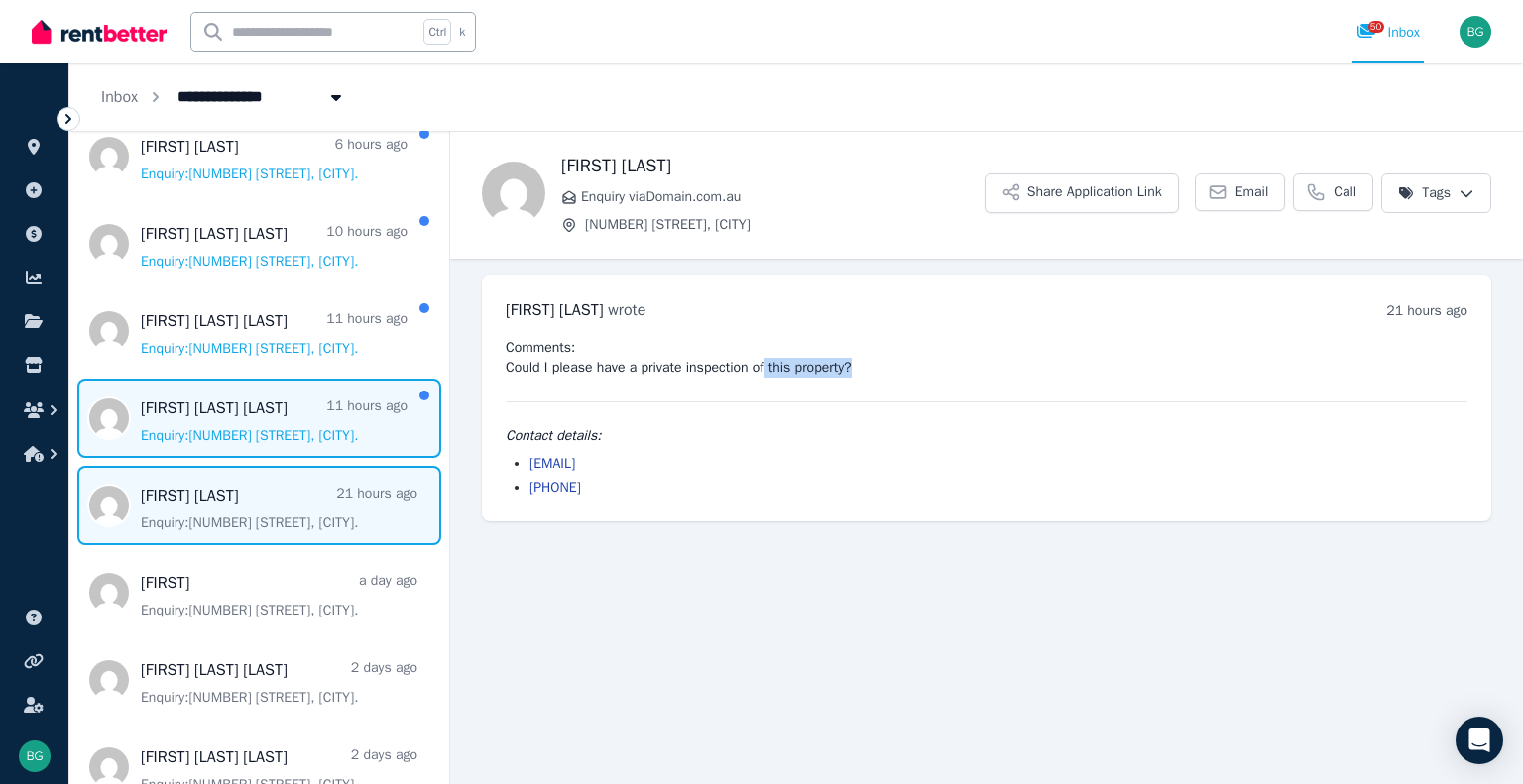 click at bounding box center (259, 418) 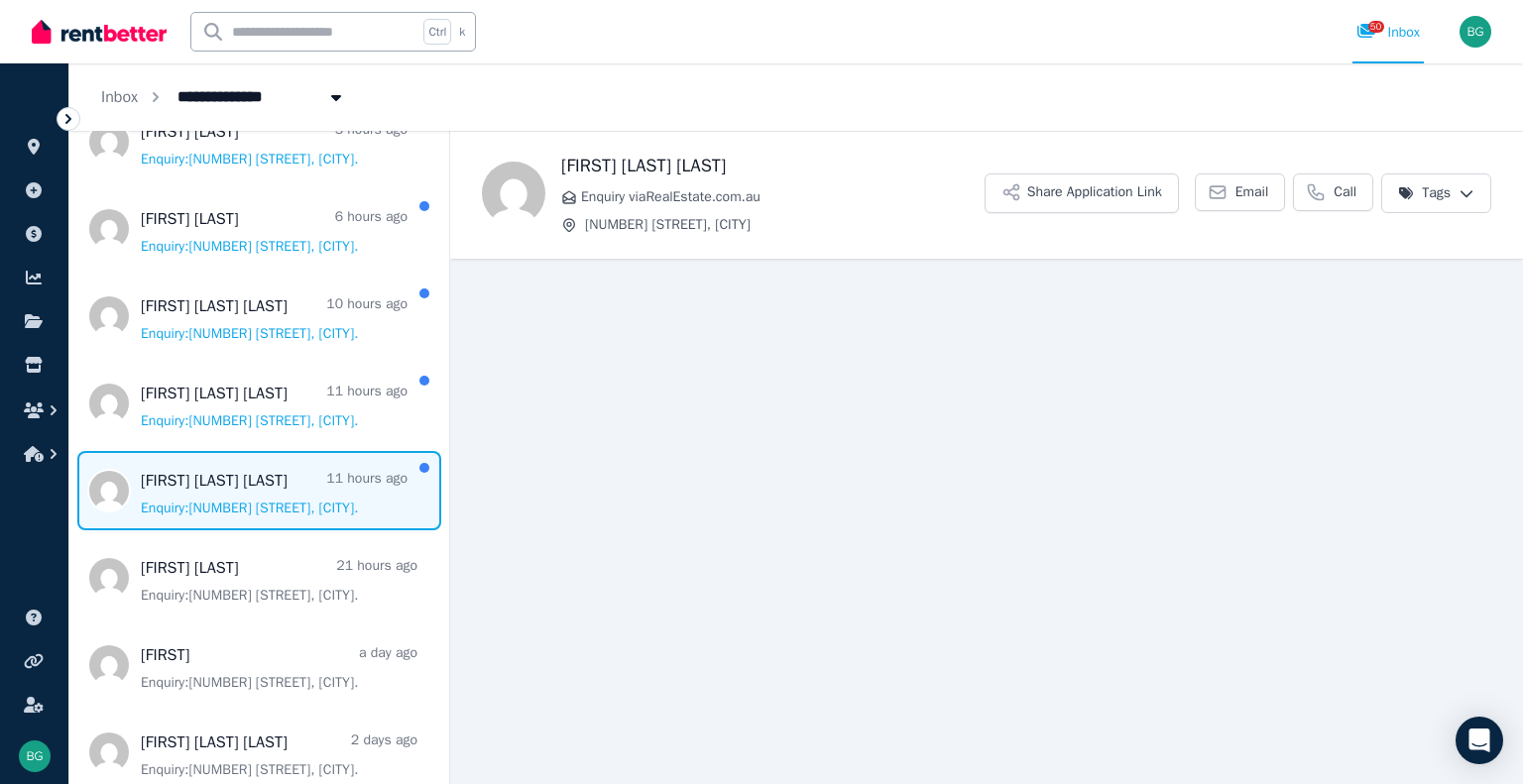 scroll, scrollTop: 198, scrollLeft: 0, axis: vertical 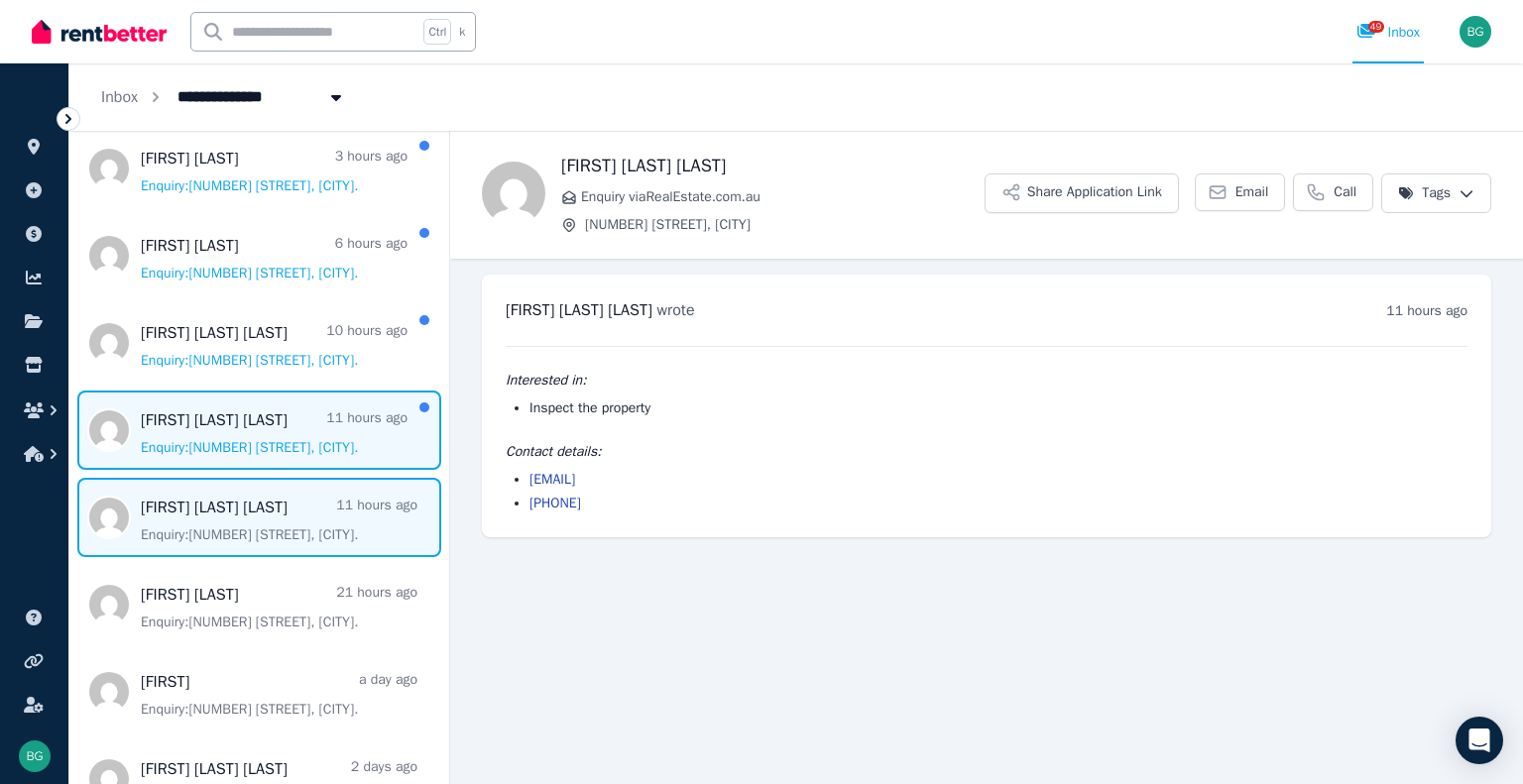 click at bounding box center [259, 430] 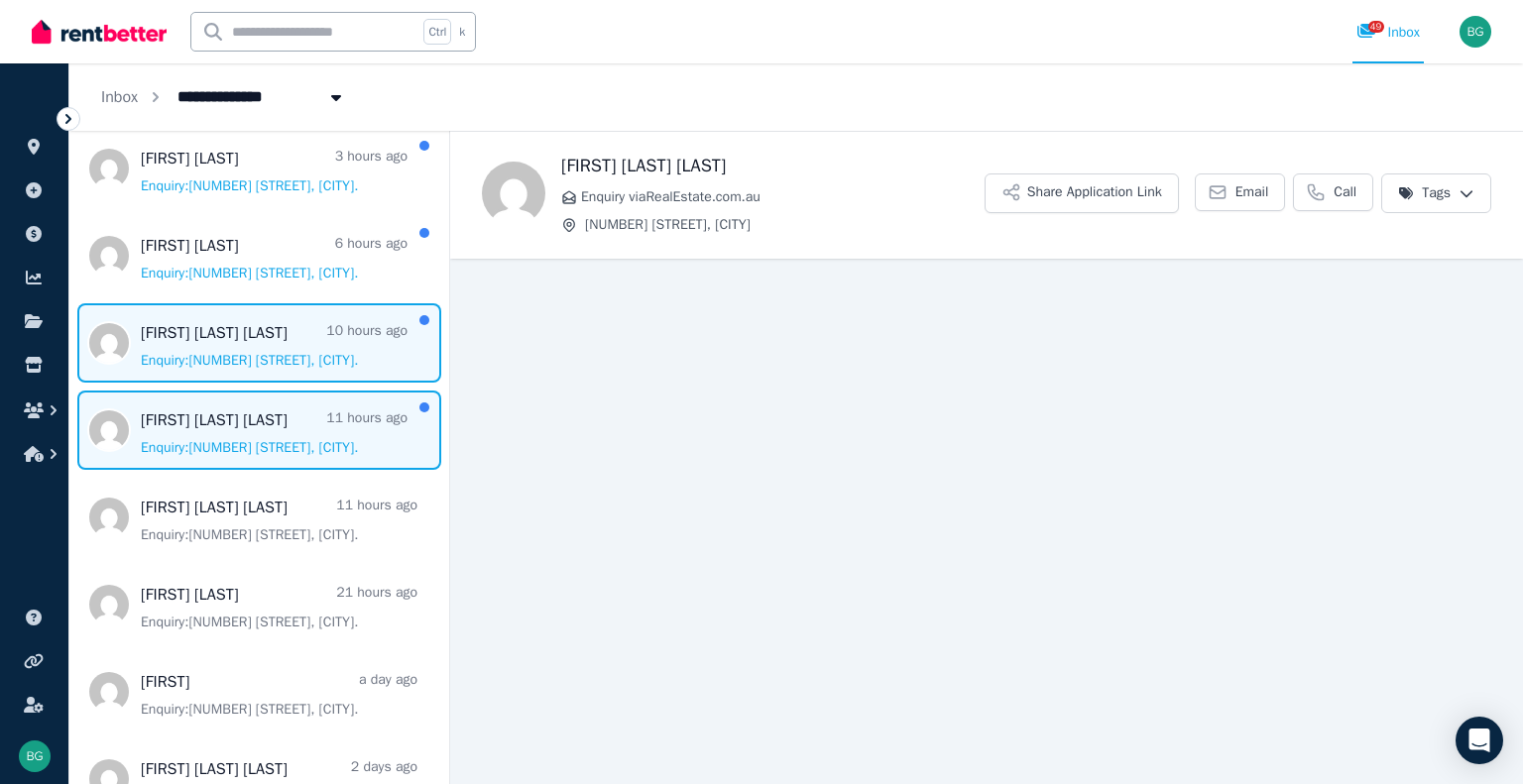 click at bounding box center (259, 343) 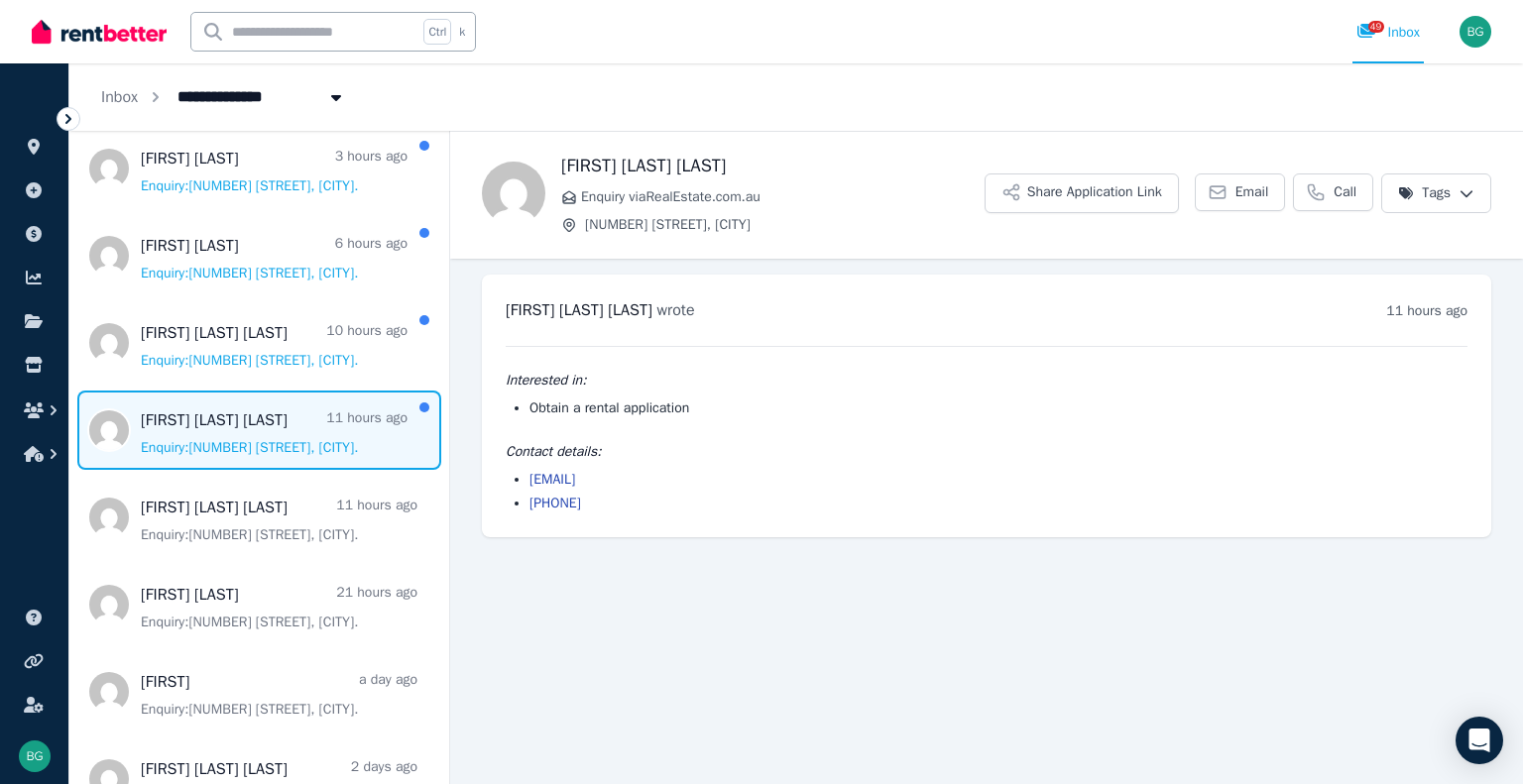 click at bounding box center [259, 430] 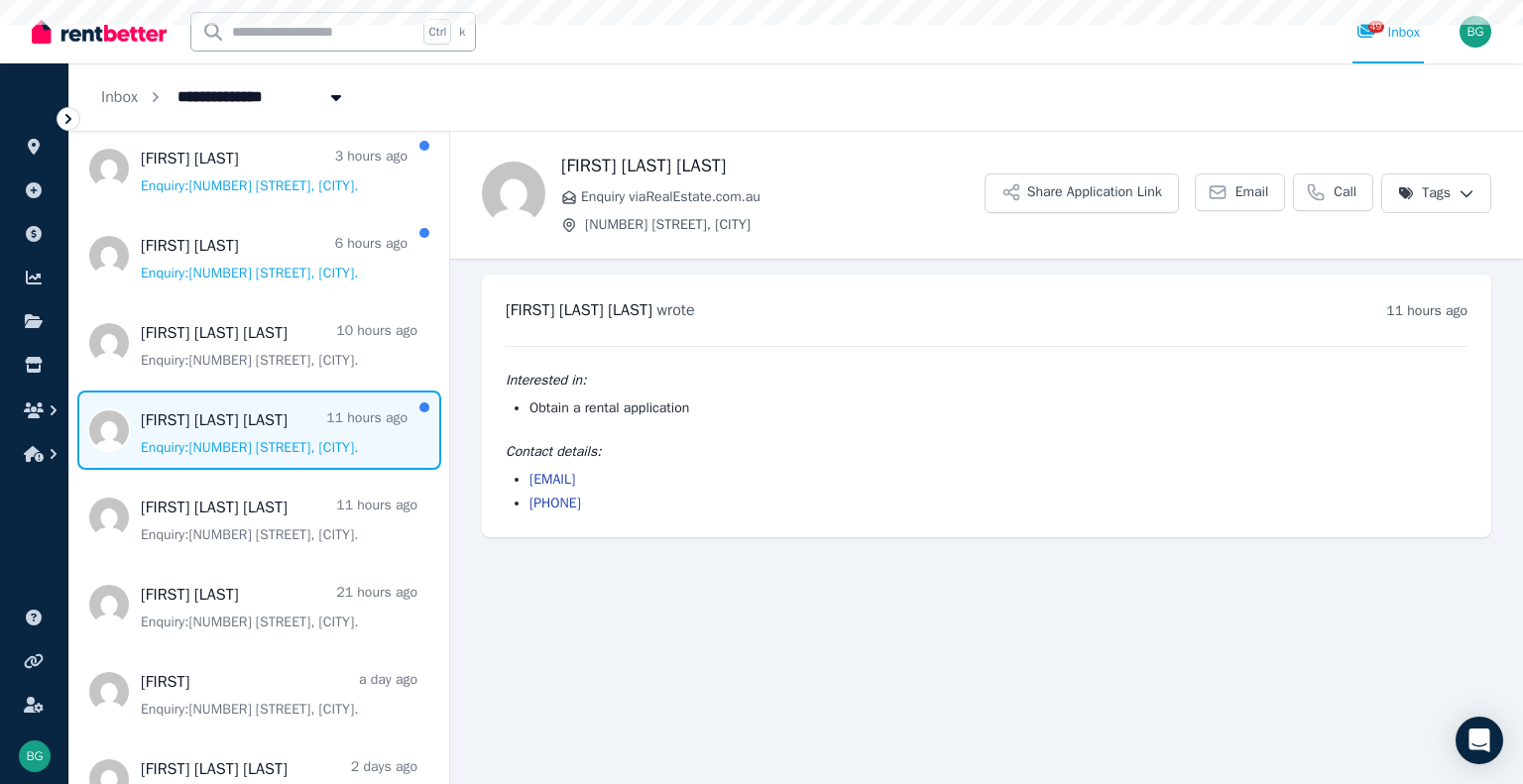 click at bounding box center [259, 430] 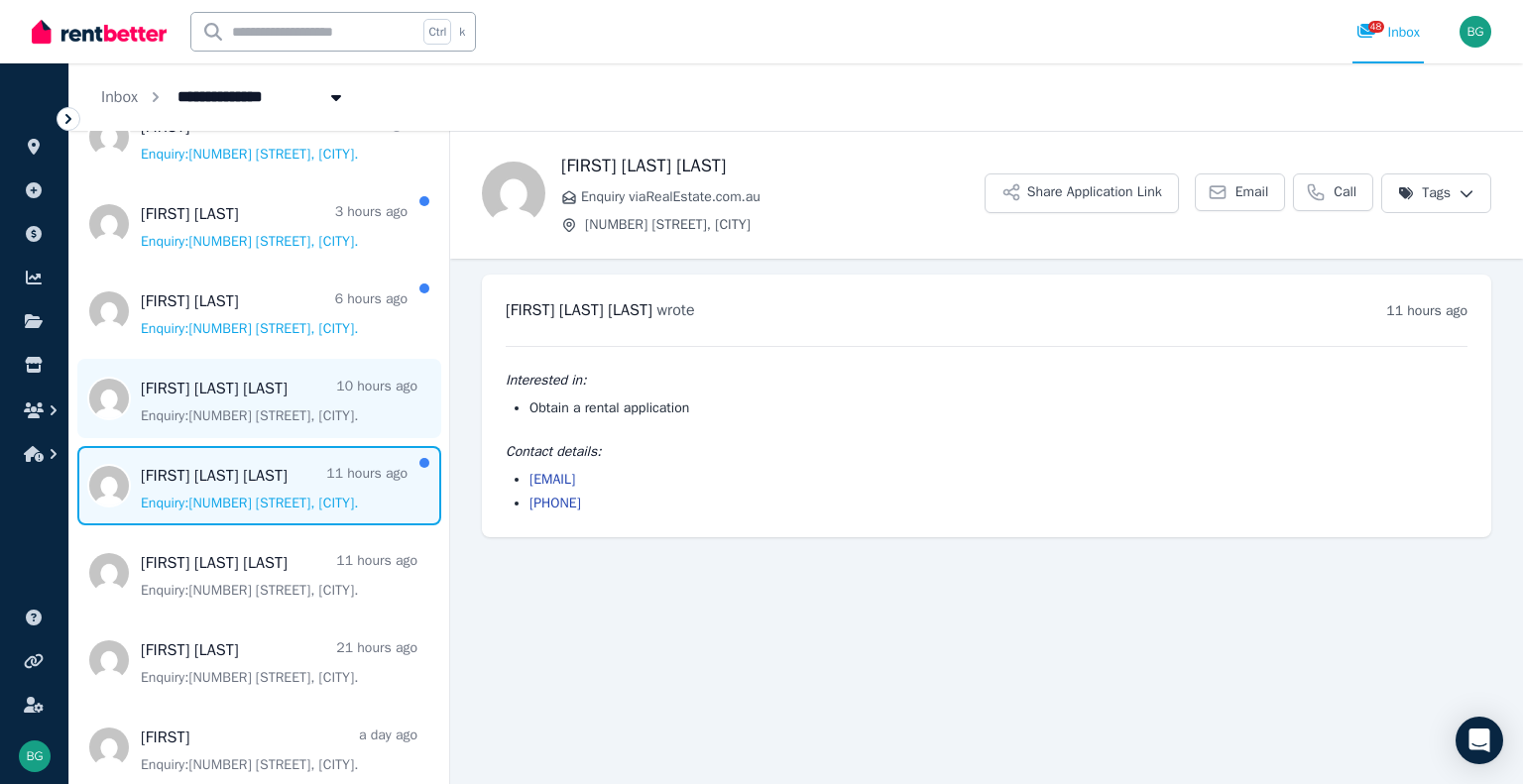 scroll, scrollTop: 0, scrollLeft: 0, axis: both 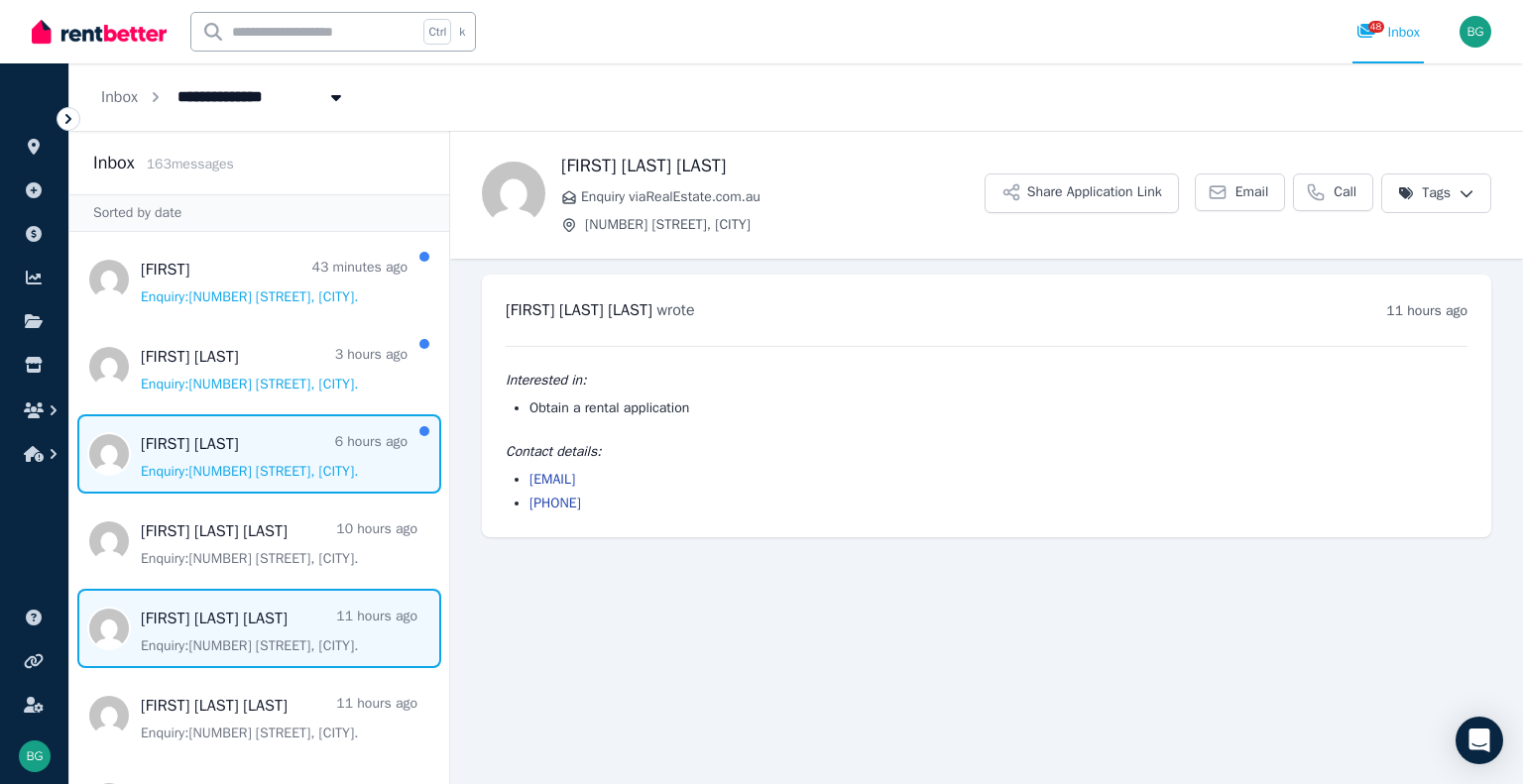 click at bounding box center (259, 454) 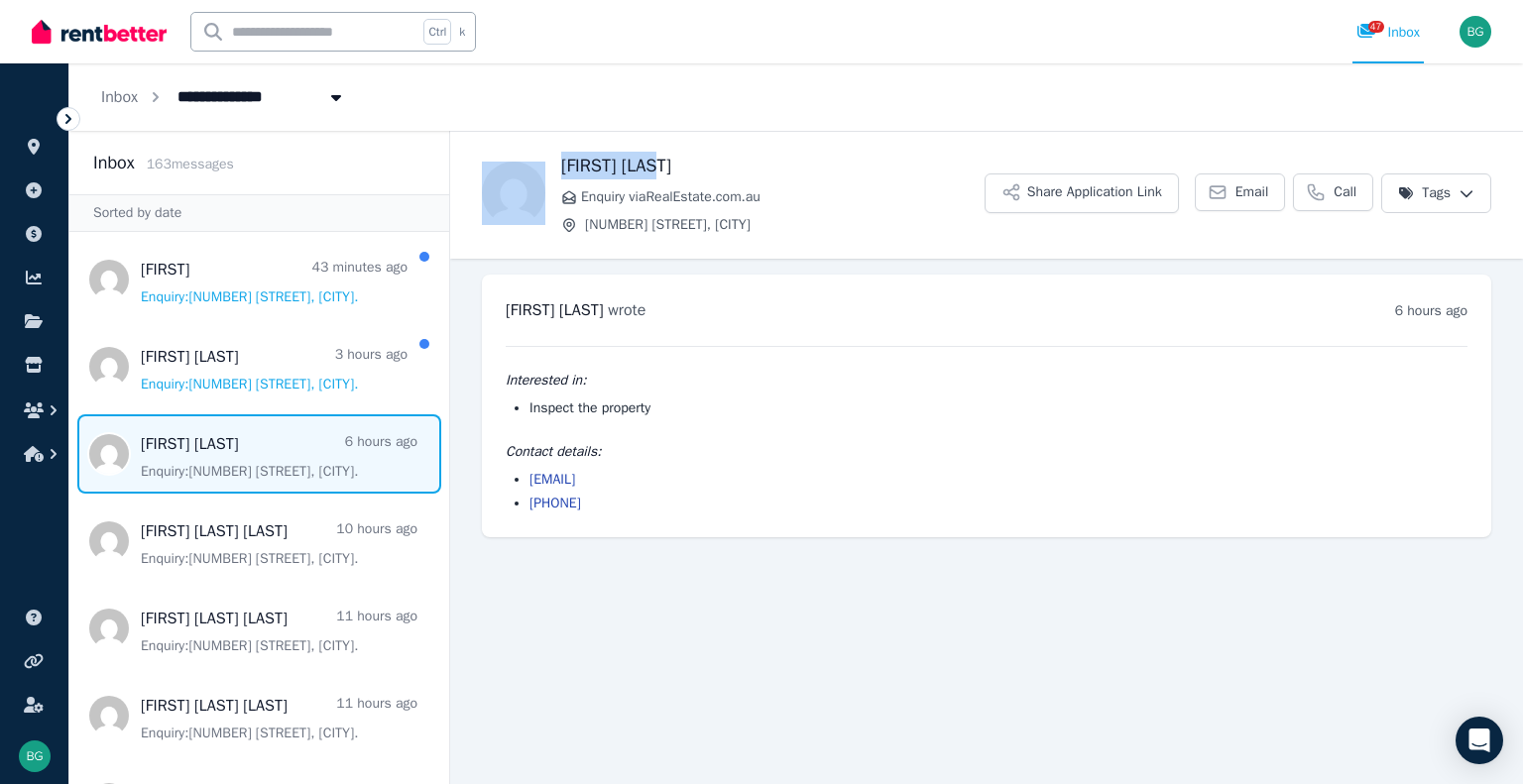 drag, startPoint x: 671, startPoint y: 166, endPoint x: 550, endPoint y: 166, distance: 121 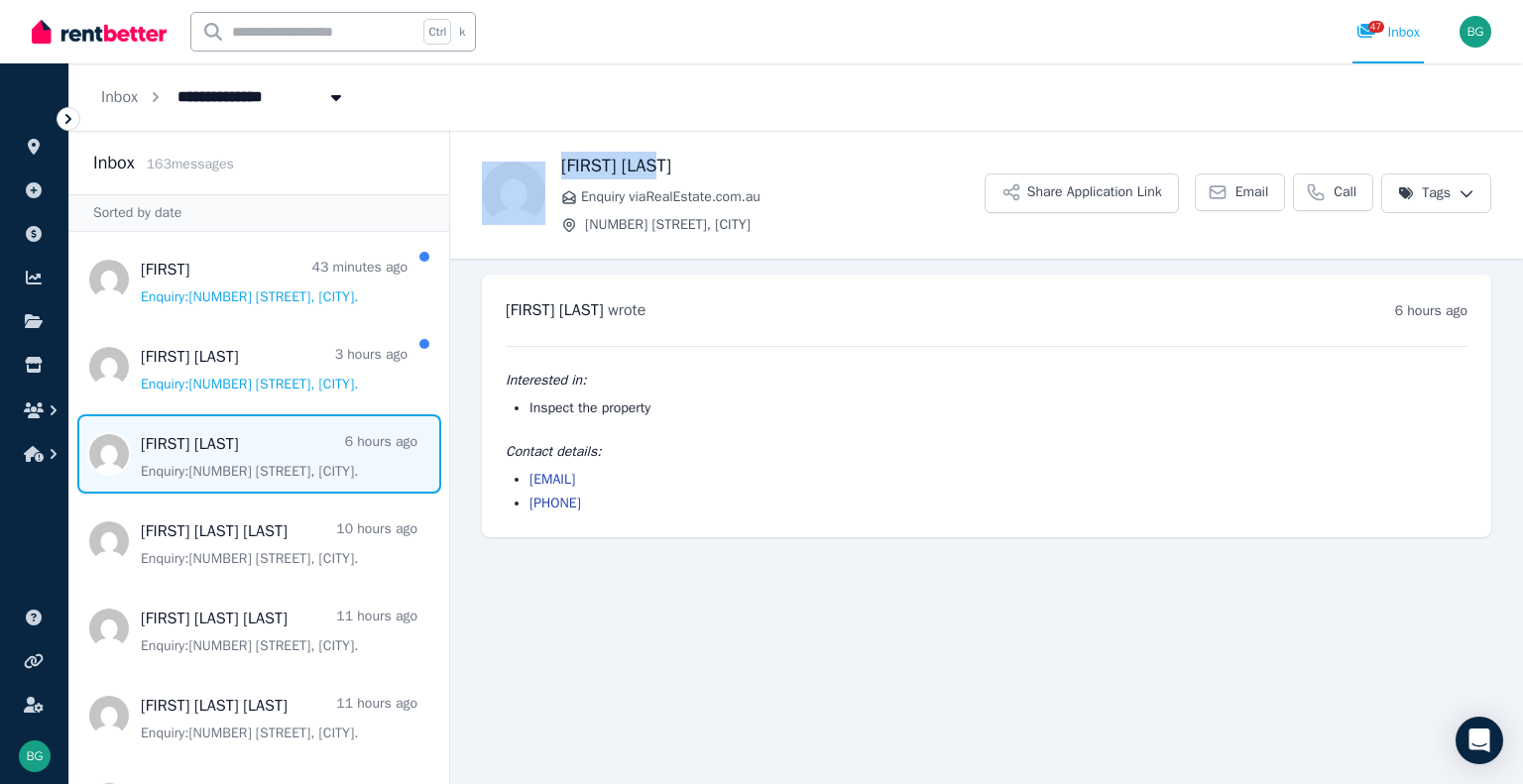 click on "[FIRST] [LAST] Enquiry via RealEstate.com.au [NUMBER] [STREET], [CITY] Share Application Link Email Call Tags" at bounding box center (987, 193) 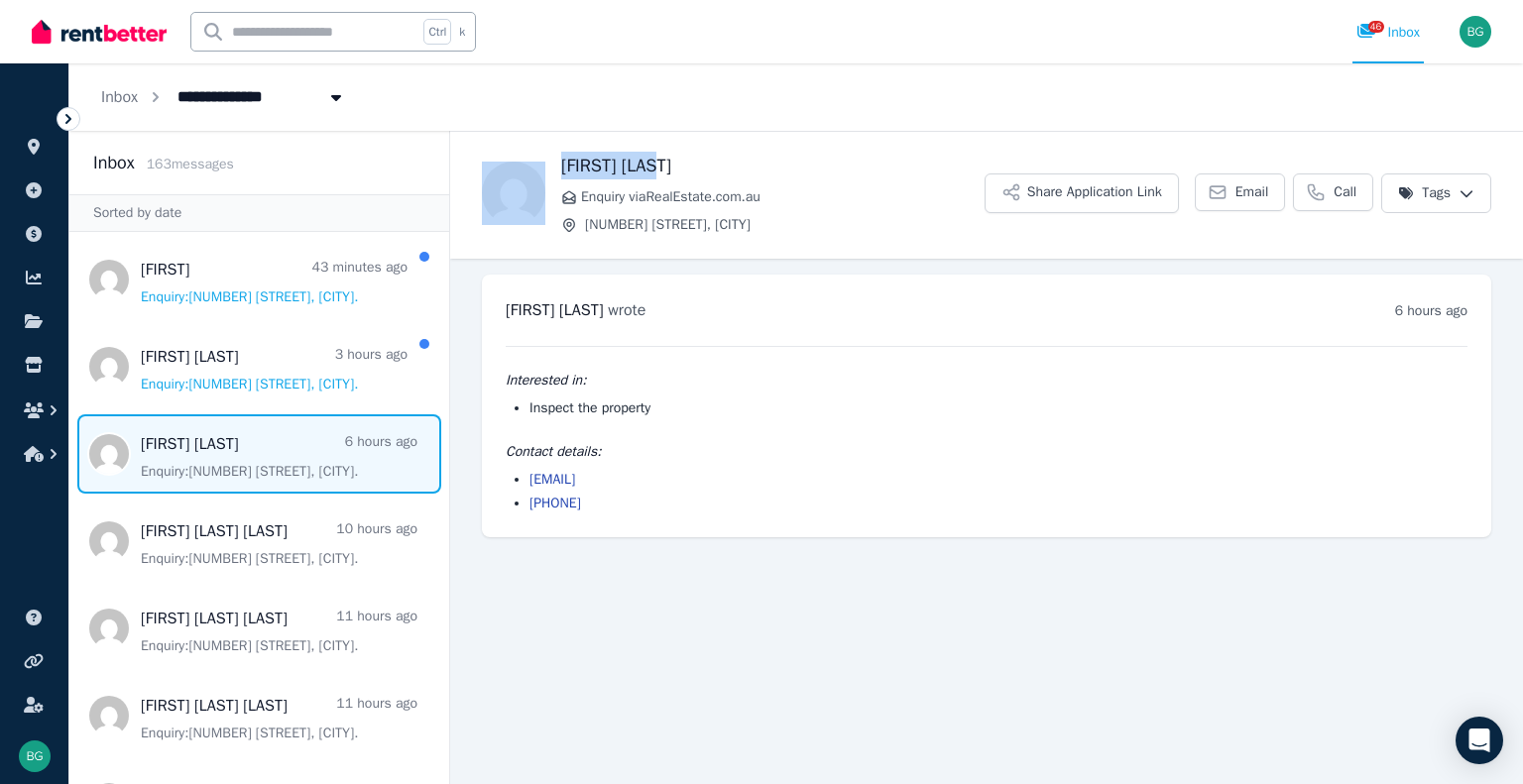 drag, startPoint x: 589, startPoint y: 504, endPoint x: 524, endPoint y: 500, distance: 65.123 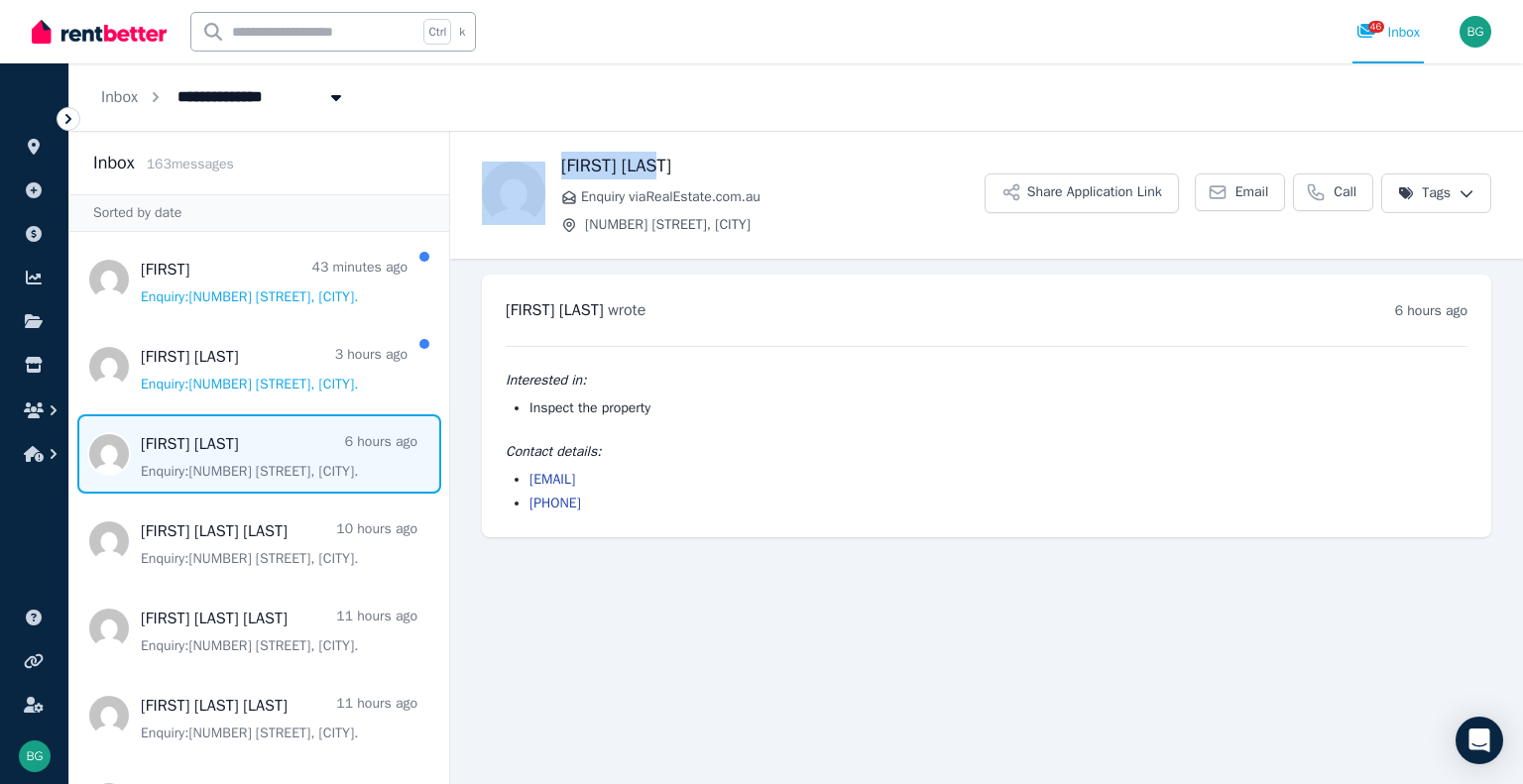 click on "[EMAIL] [PHONE]" at bounding box center [987, 492] 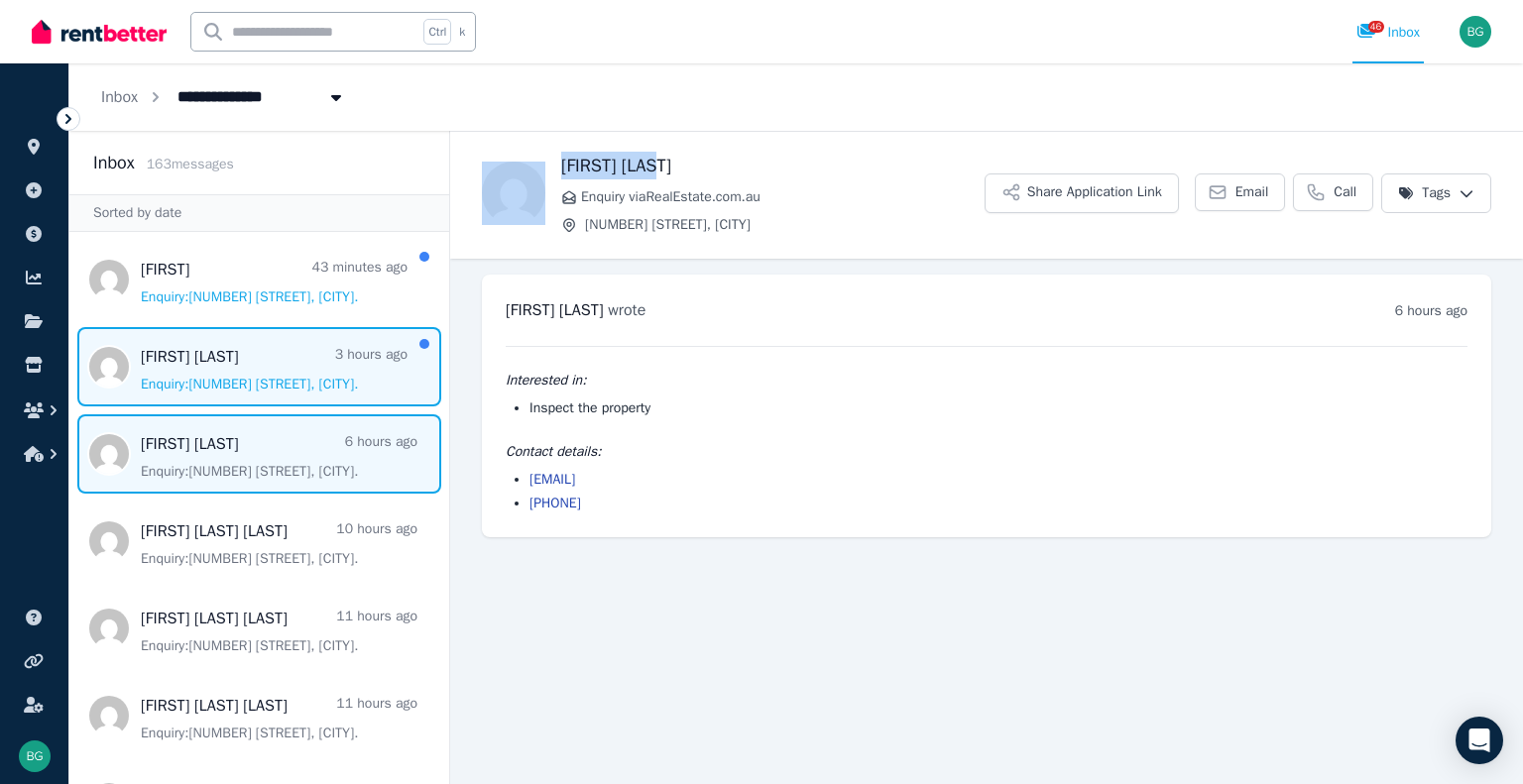 click at bounding box center (259, 367) 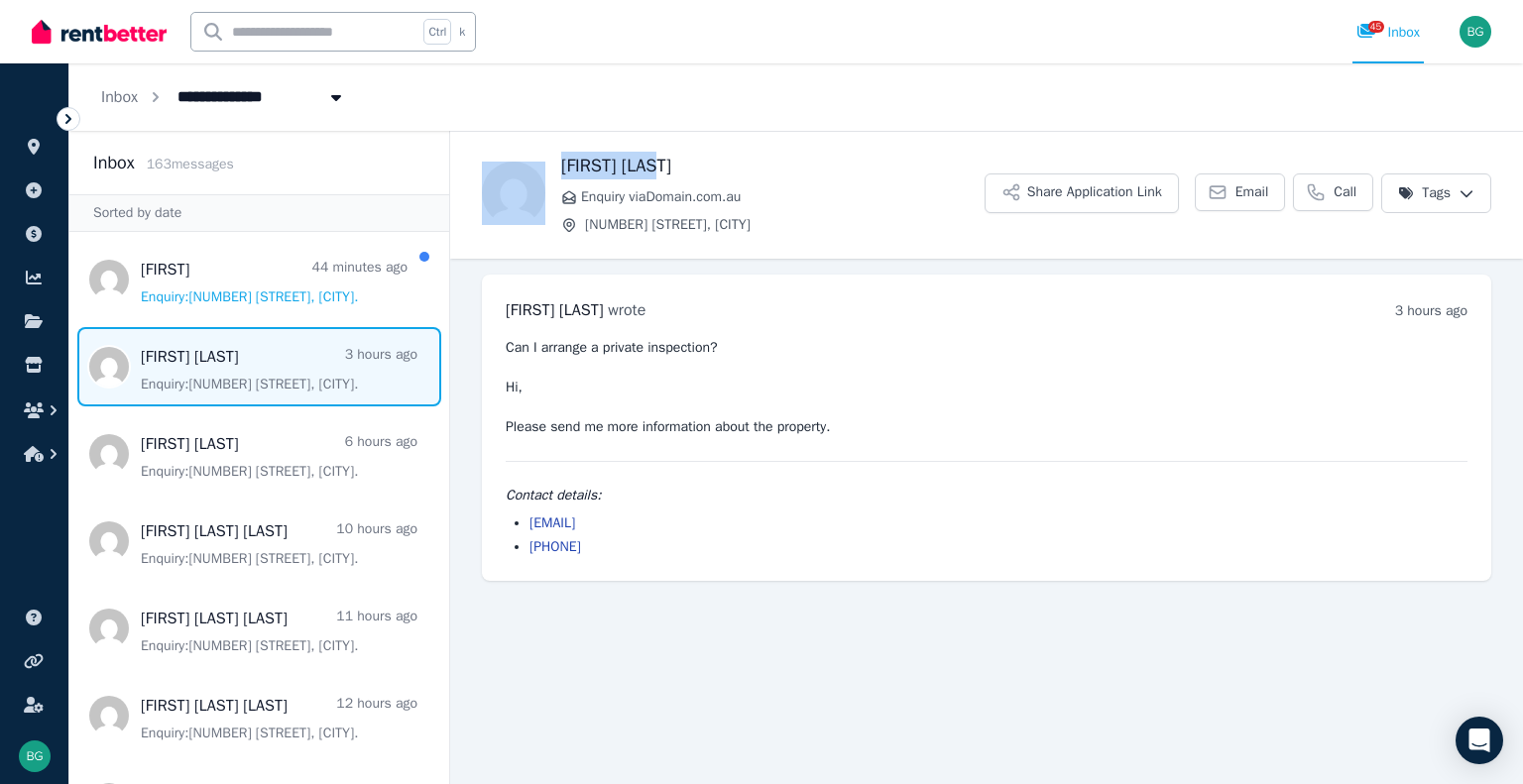 drag, startPoint x: 566, startPoint y: 546, endPoint x: 535, endPoint y: 550, distance: 31.257 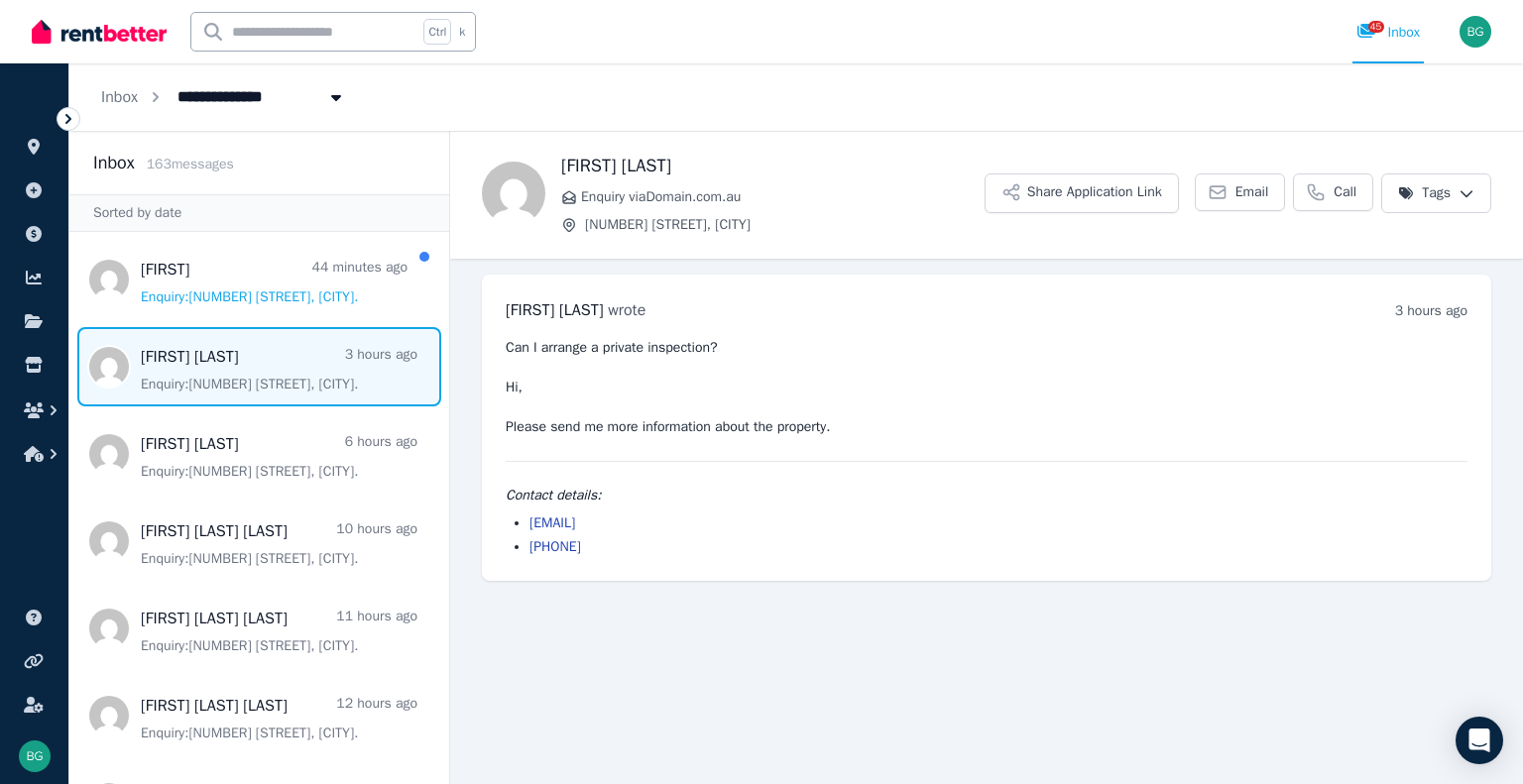 drag, startPoint x: 566, startPoint y: 550, endPoint x: 528, endPoint y: 552, distance: 38.052595 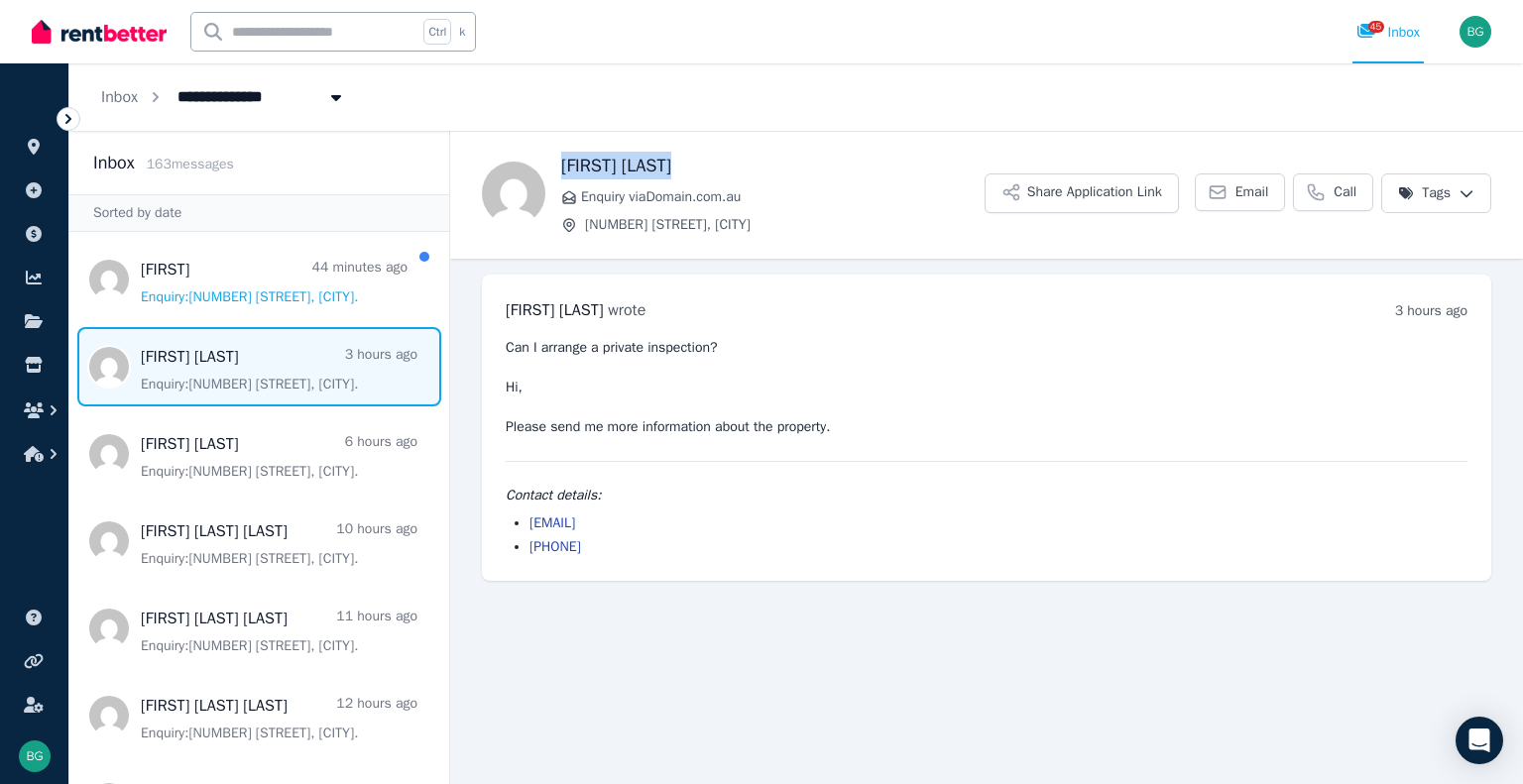 drag, startPoint x: 711, startPoint y: 166, endPoint x: 553, endPoint y: 177, distance: 158.3824 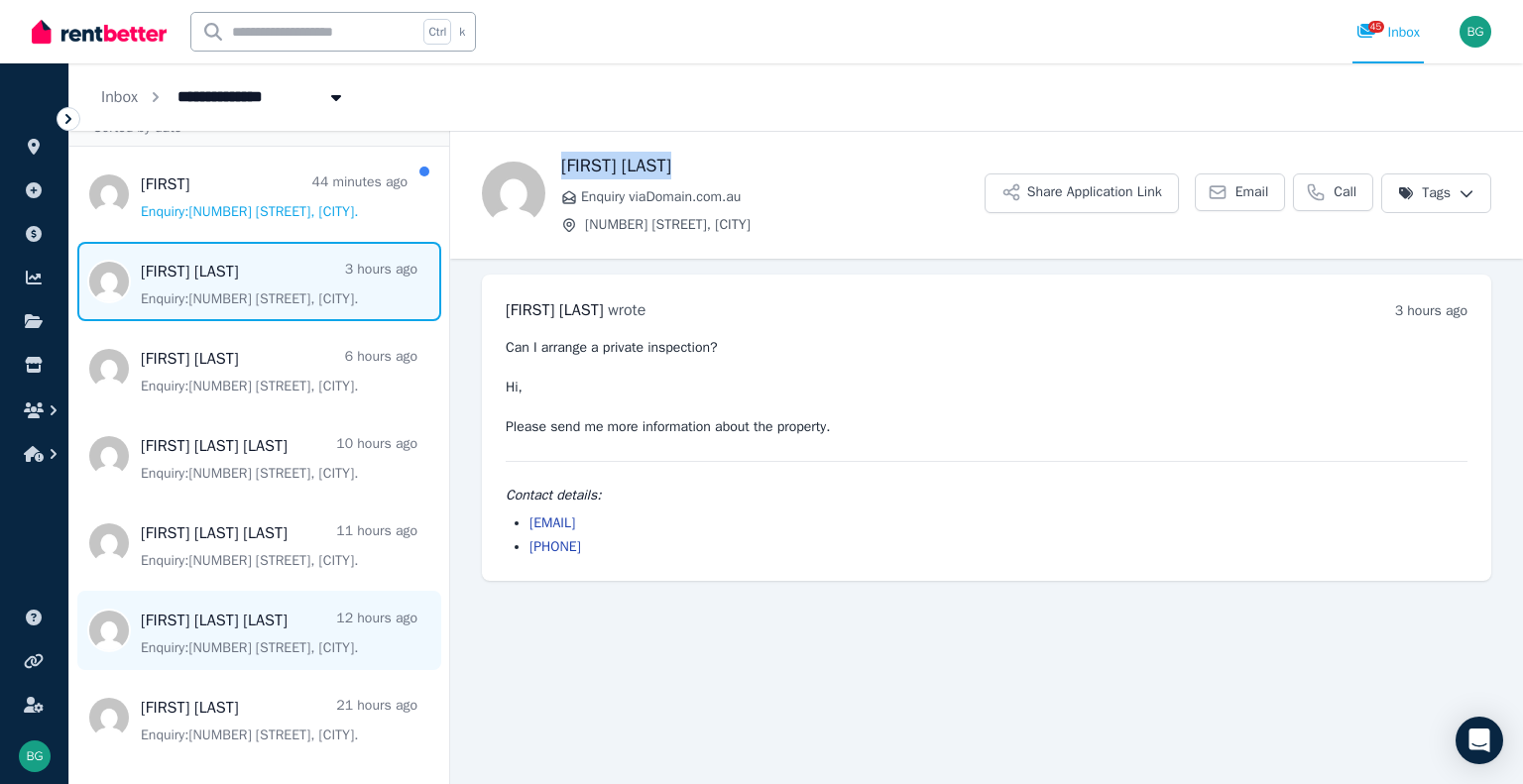 scroll, scrollTop: 198, scrollLeft: 0, axis: vertical 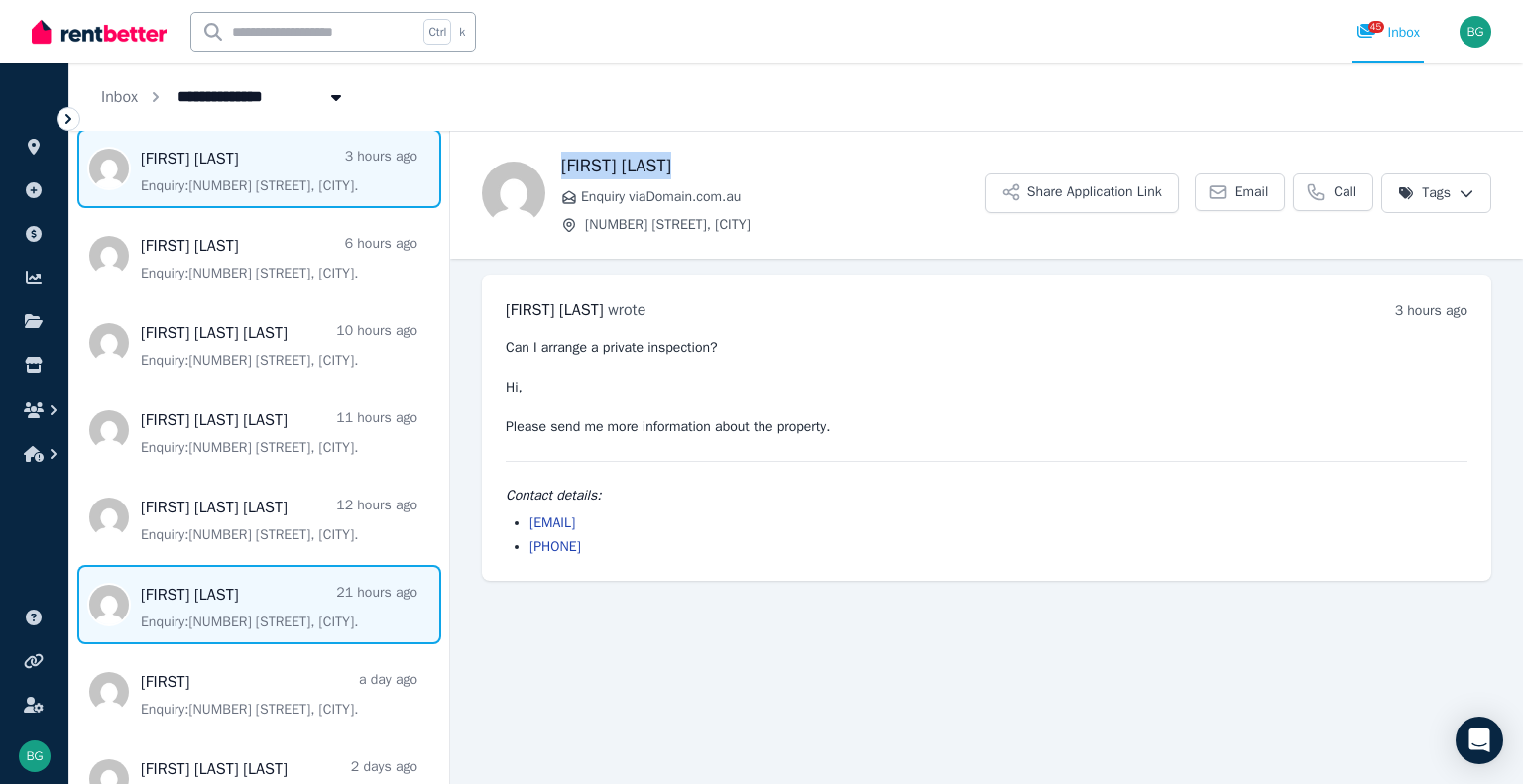 click at bounding box center (259, 605) 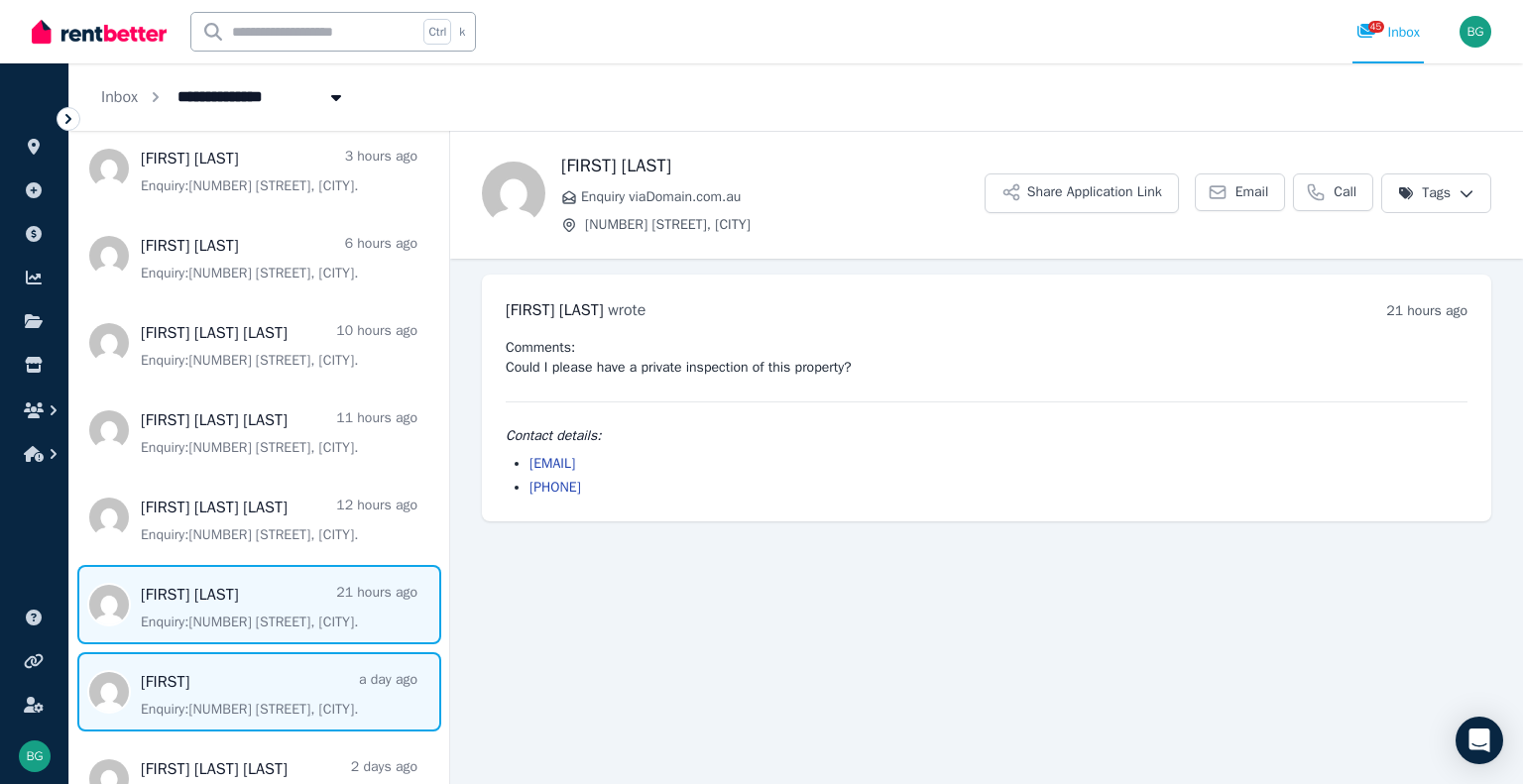click at bounding box center [259, 692] 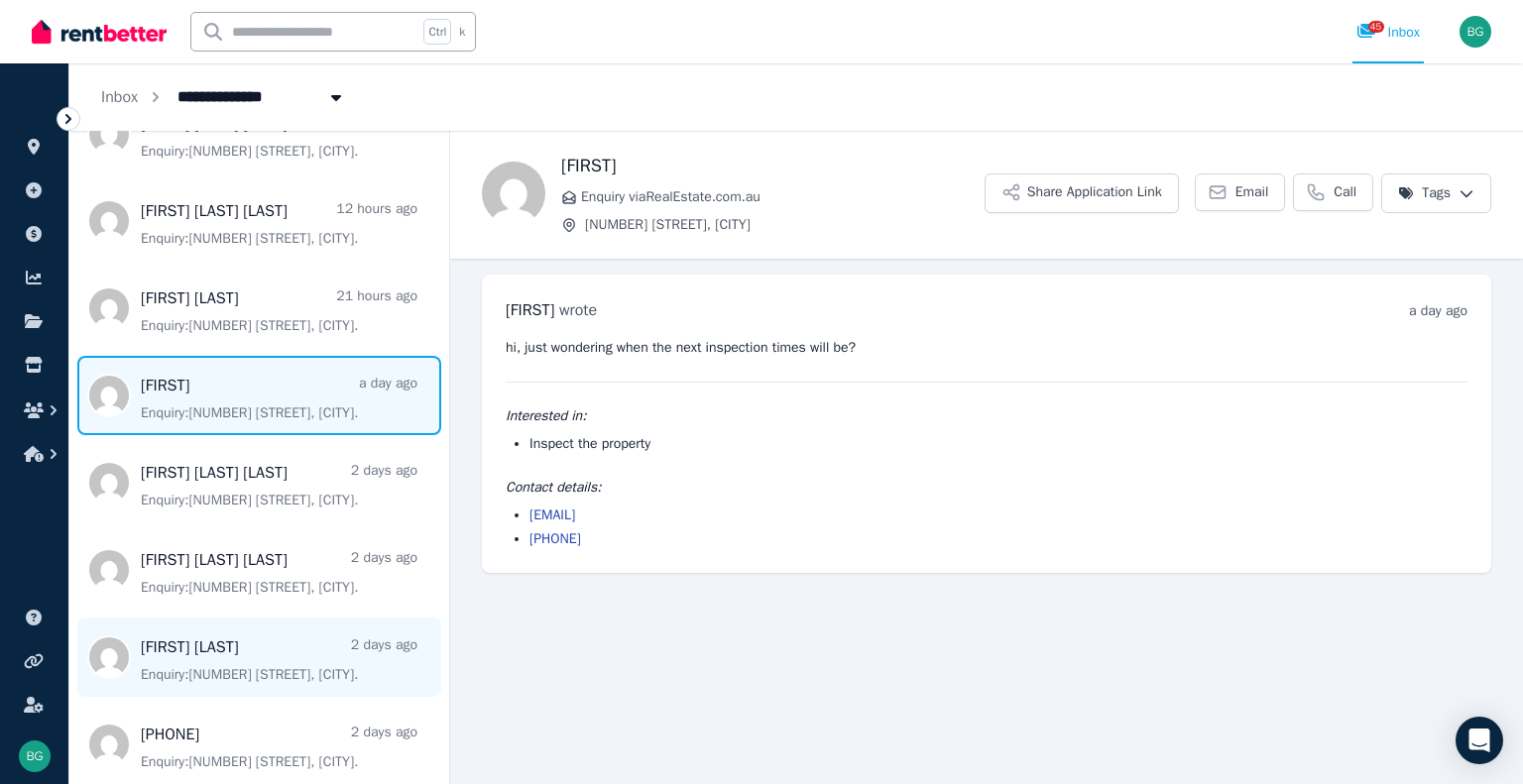 scroll, scrollTop: 496, scrollLeft: 0, axis: vertical 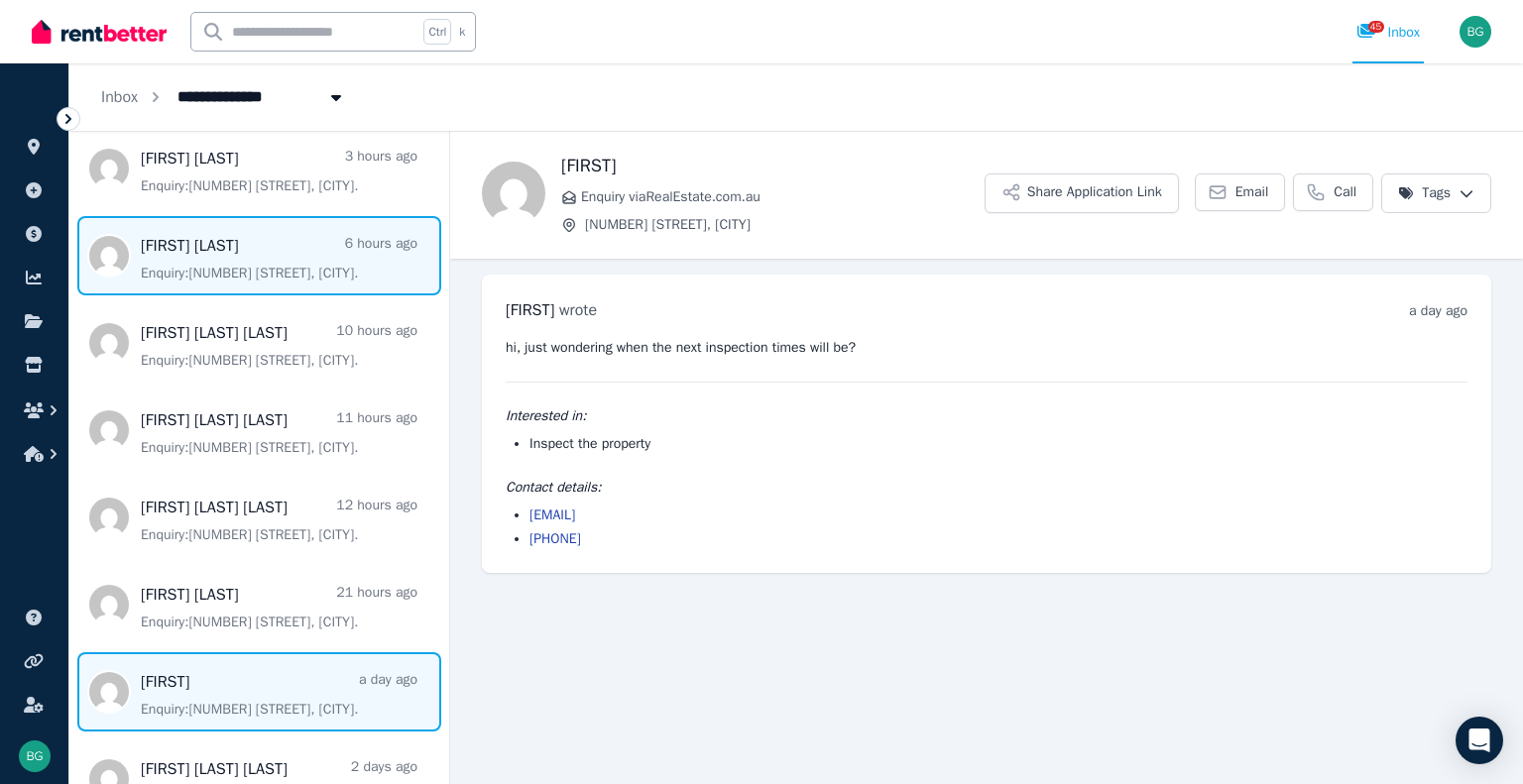 click at bounding box center (259, 256) 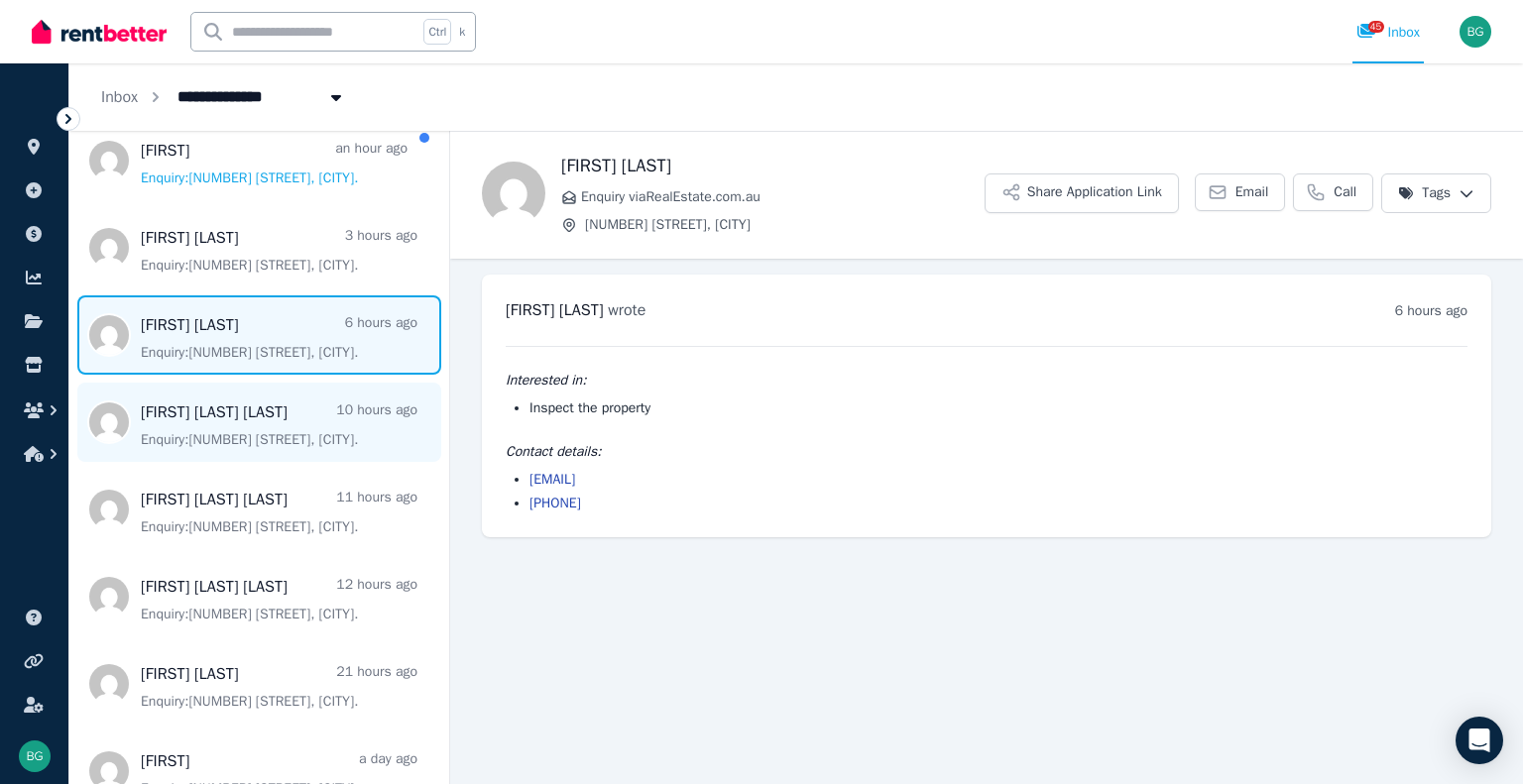 scroll, scrollTop: 0, scrollLeft: 0, axis: both 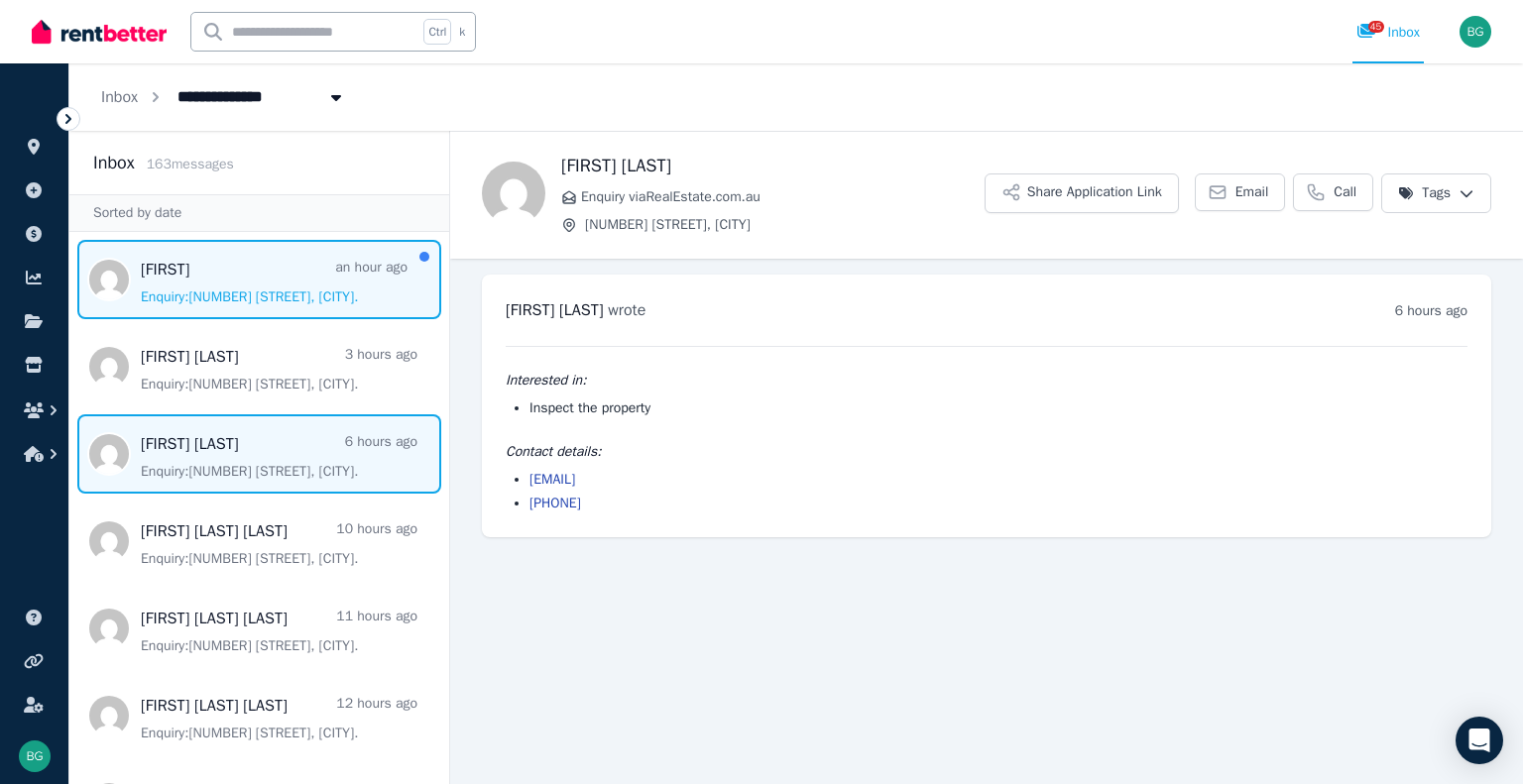 click at bounding box center (259, 280) 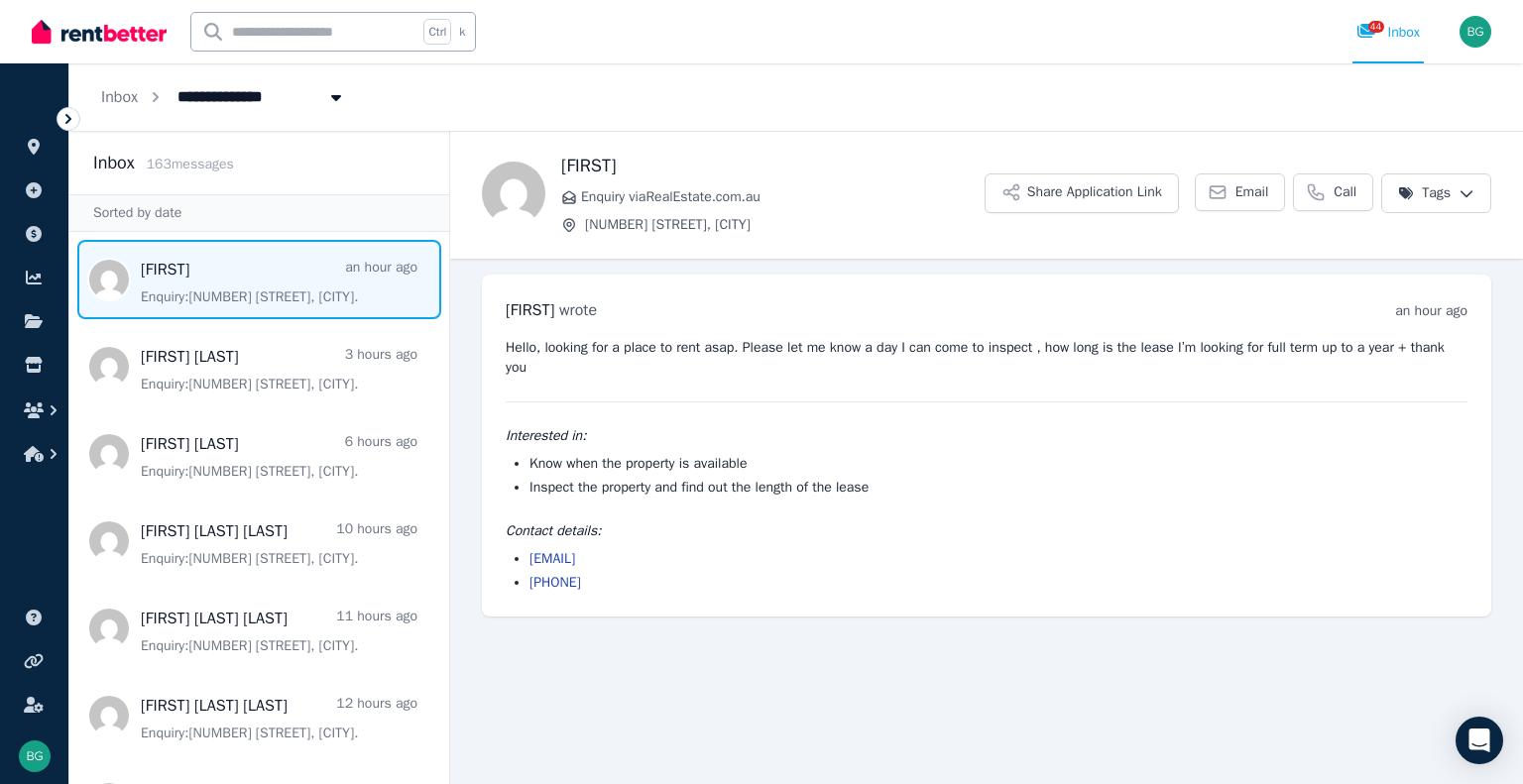 drag, startPoint x: 607, startPoint y: 586, endPoint x: 522, endPoint y: 588, distance: 85.023526 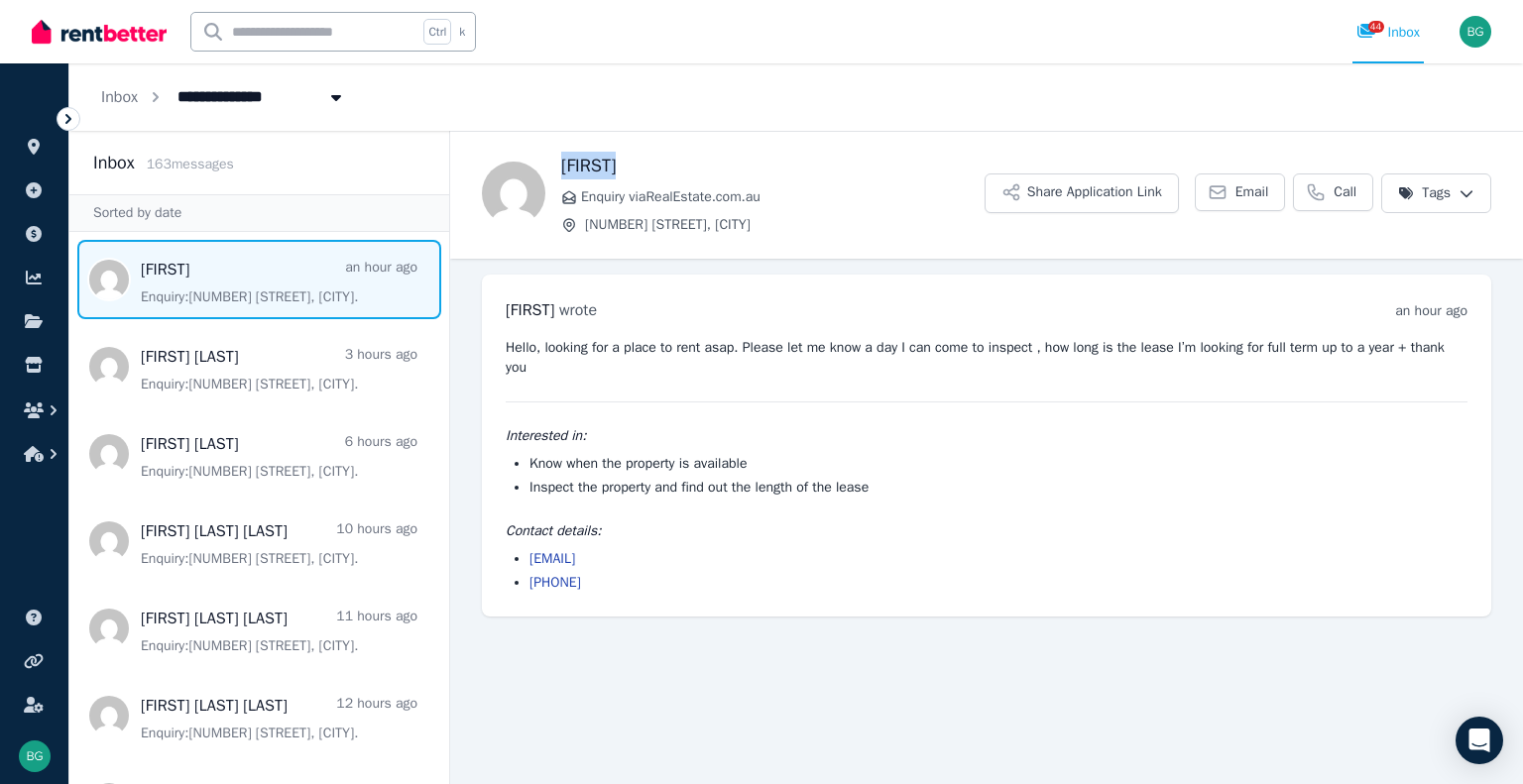drag, startPoint x: 646, startPoint y: 159, endPoint x: 555, endPoint y: 163, distance: 91.08787 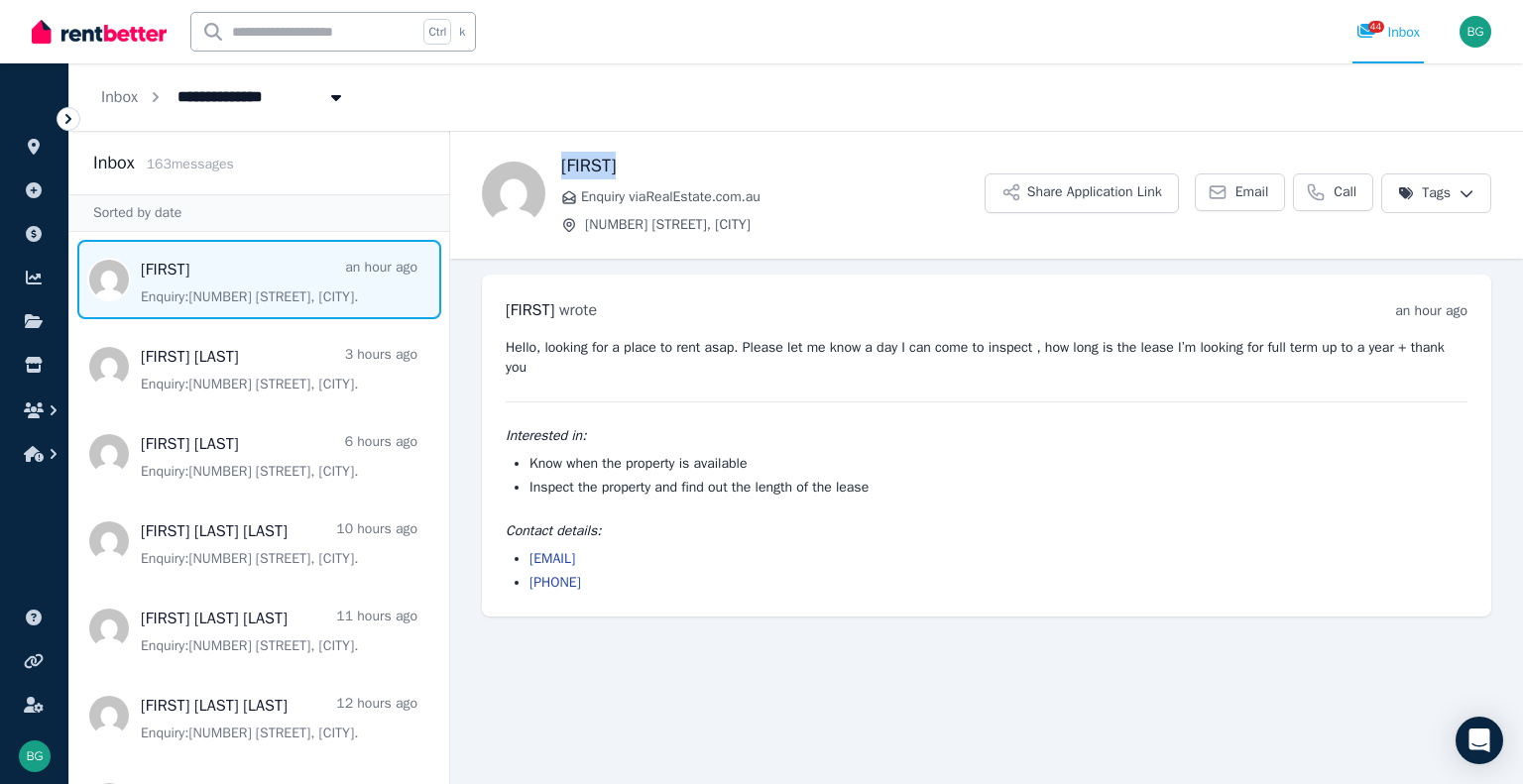 drag, startPoint x: 695, startPoint y: 559, endPoint x: 530, endPoint y: 555, distance: 165.04848 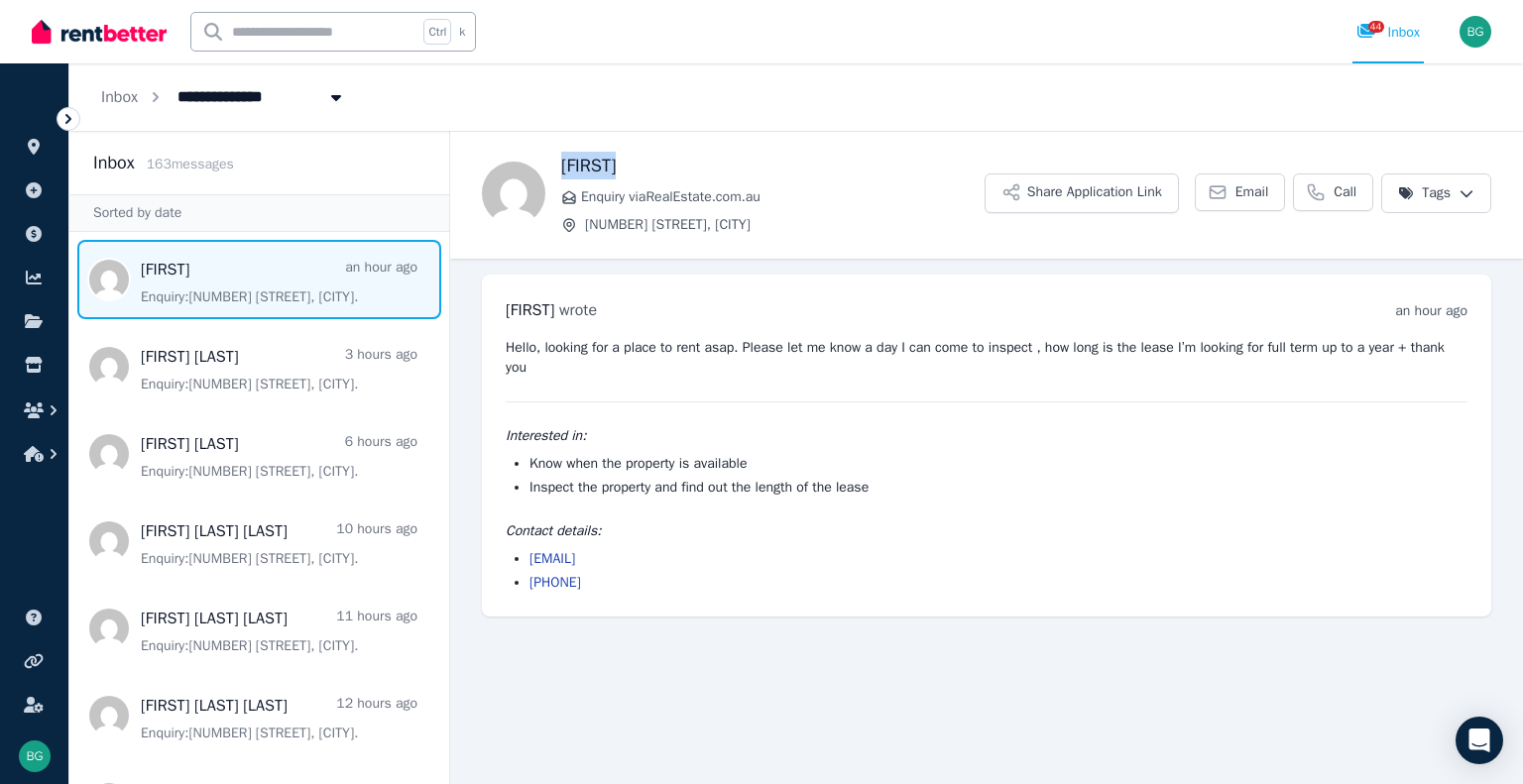 click on "[EMAIL]" at bounding box center (998, 559) 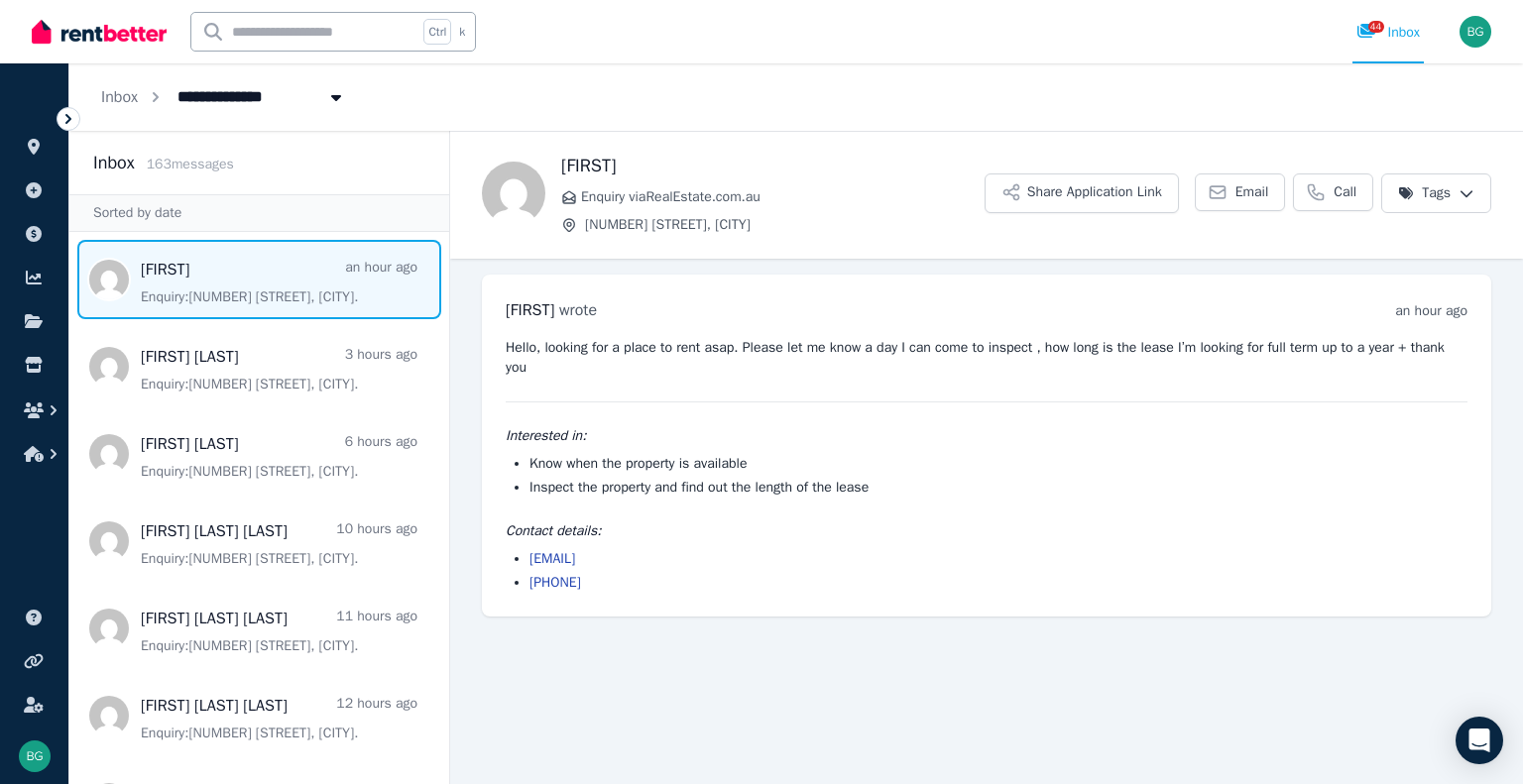 click on "Inbox" at bounding box center (114, 163) 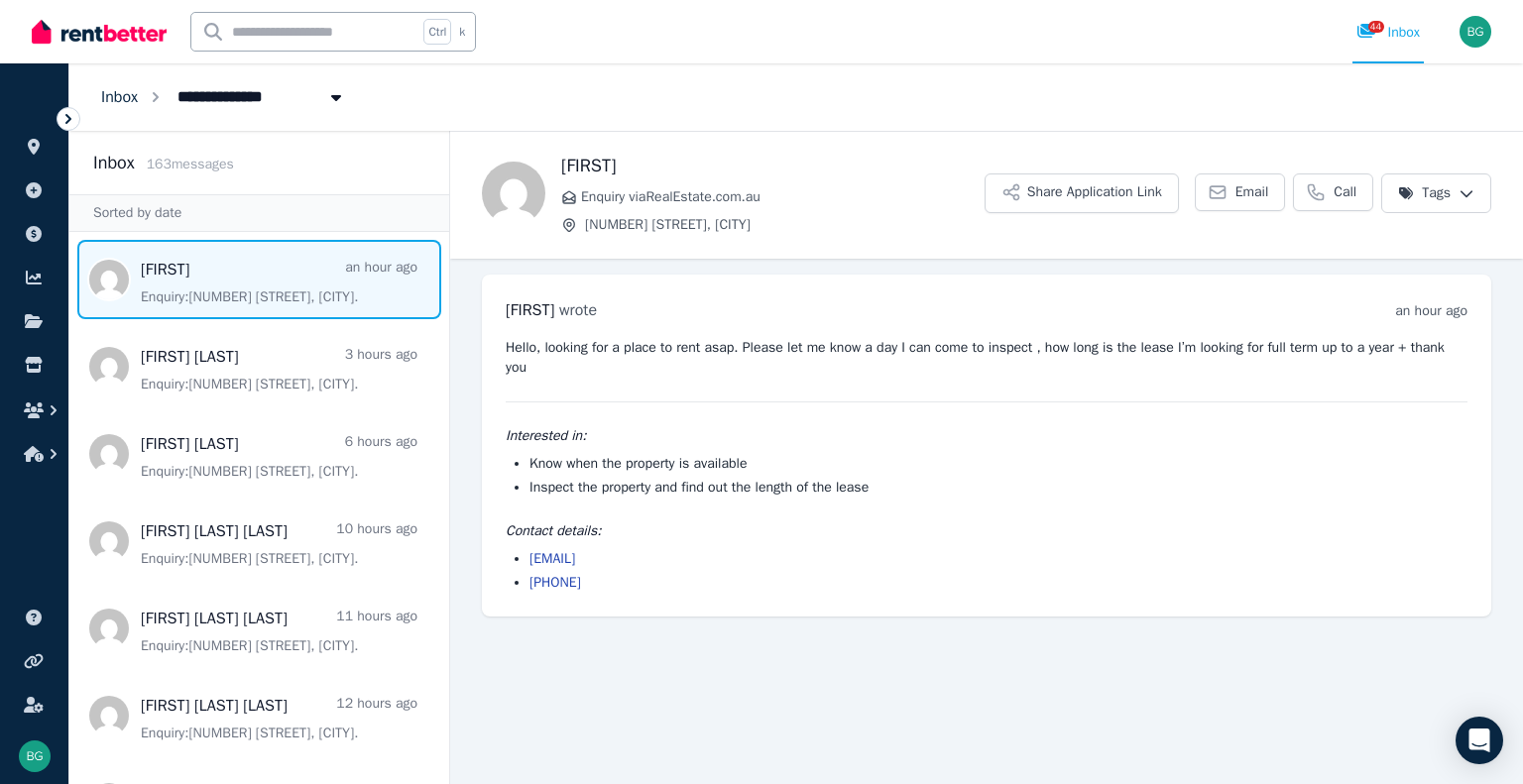 click on "Inbox" at bounding box center [119, 97] 